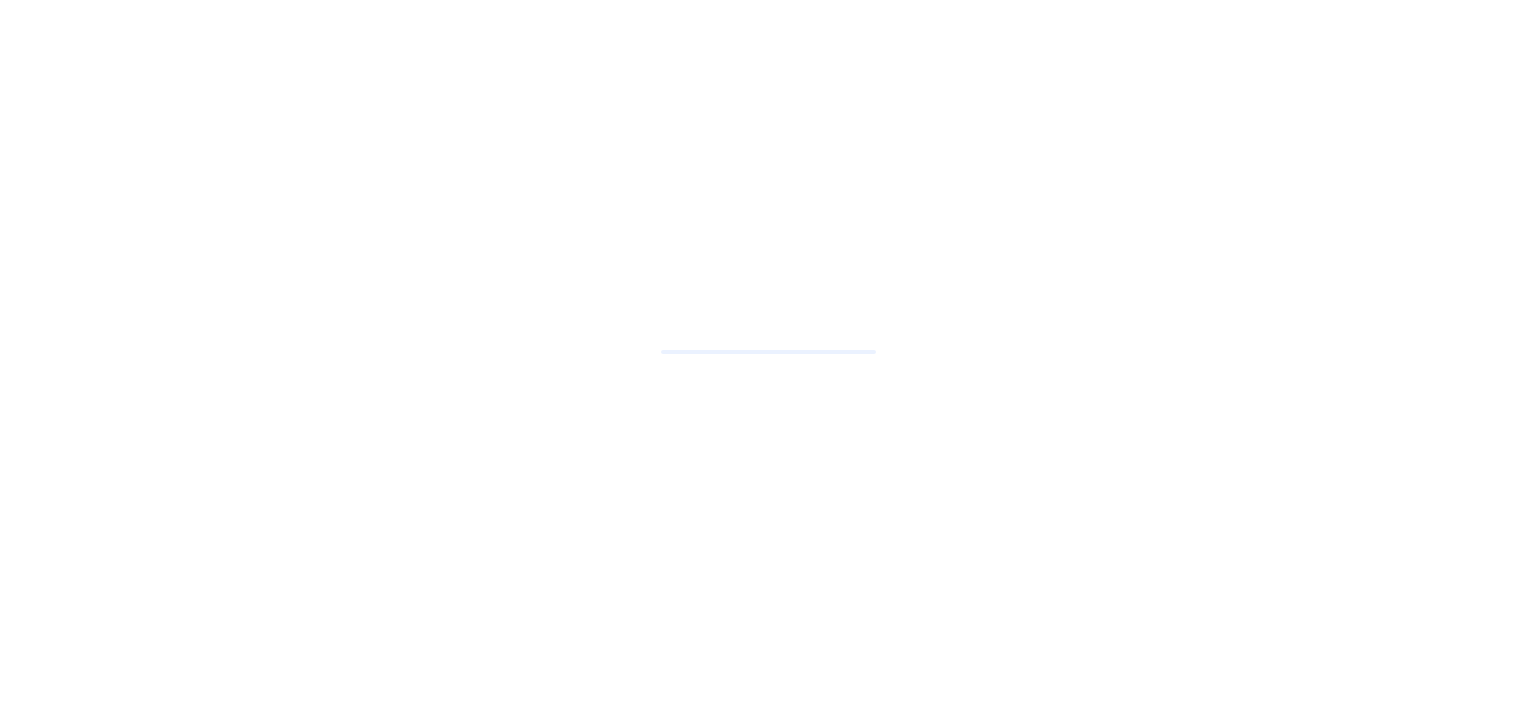 scroll, scrollTop: 0, scrollLeft: 0, axis: both 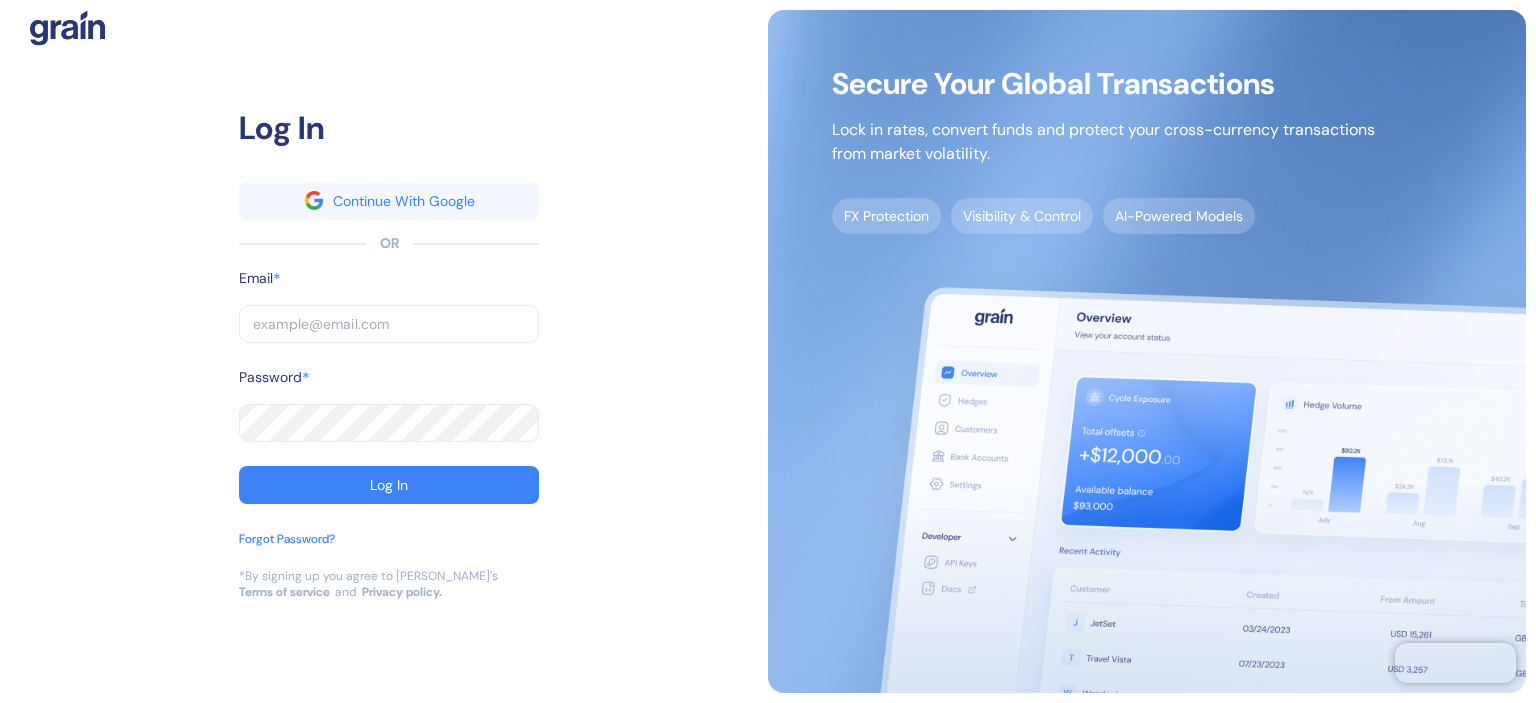 click at bounding box center (389, 324) 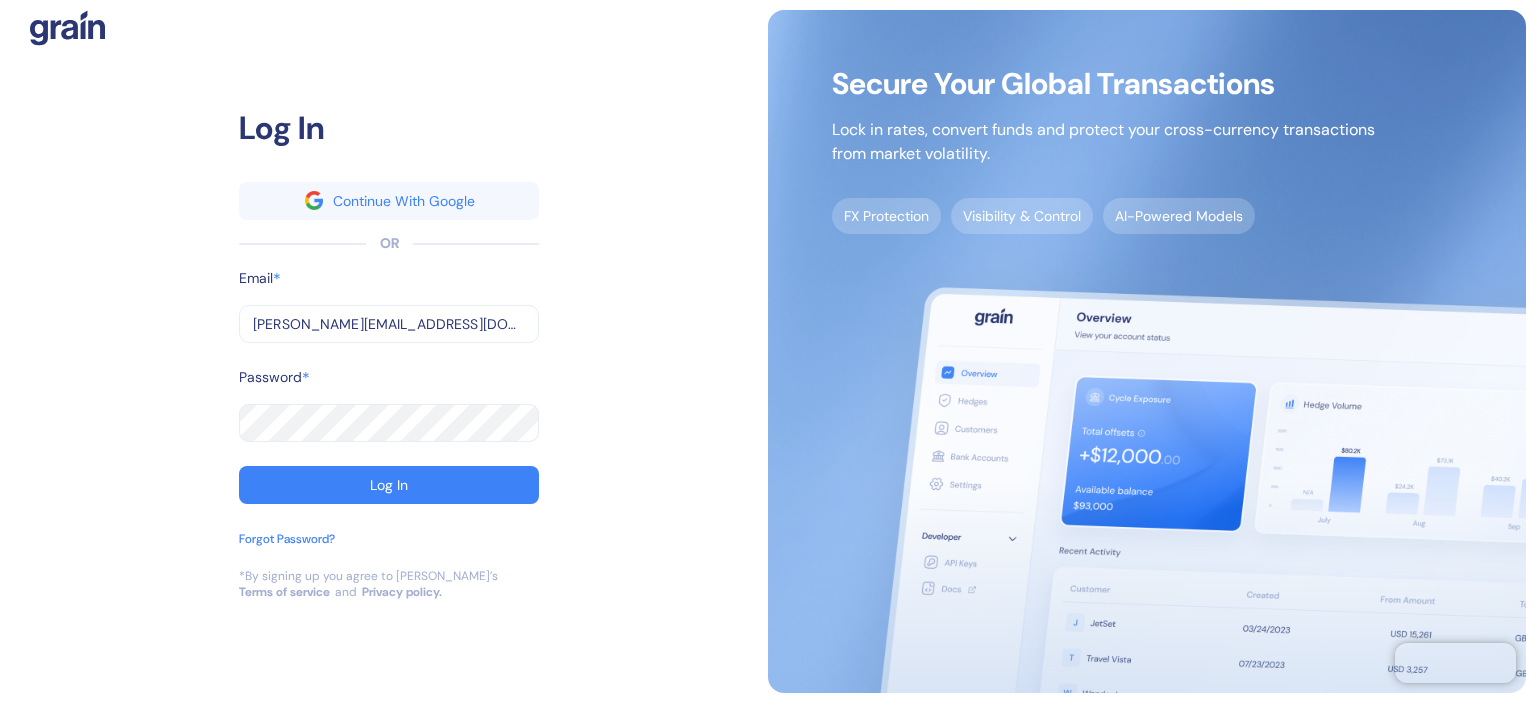 type on "[PERSON_NAME][EMAIL_ADDRESS][DOMAIN_NAME]" 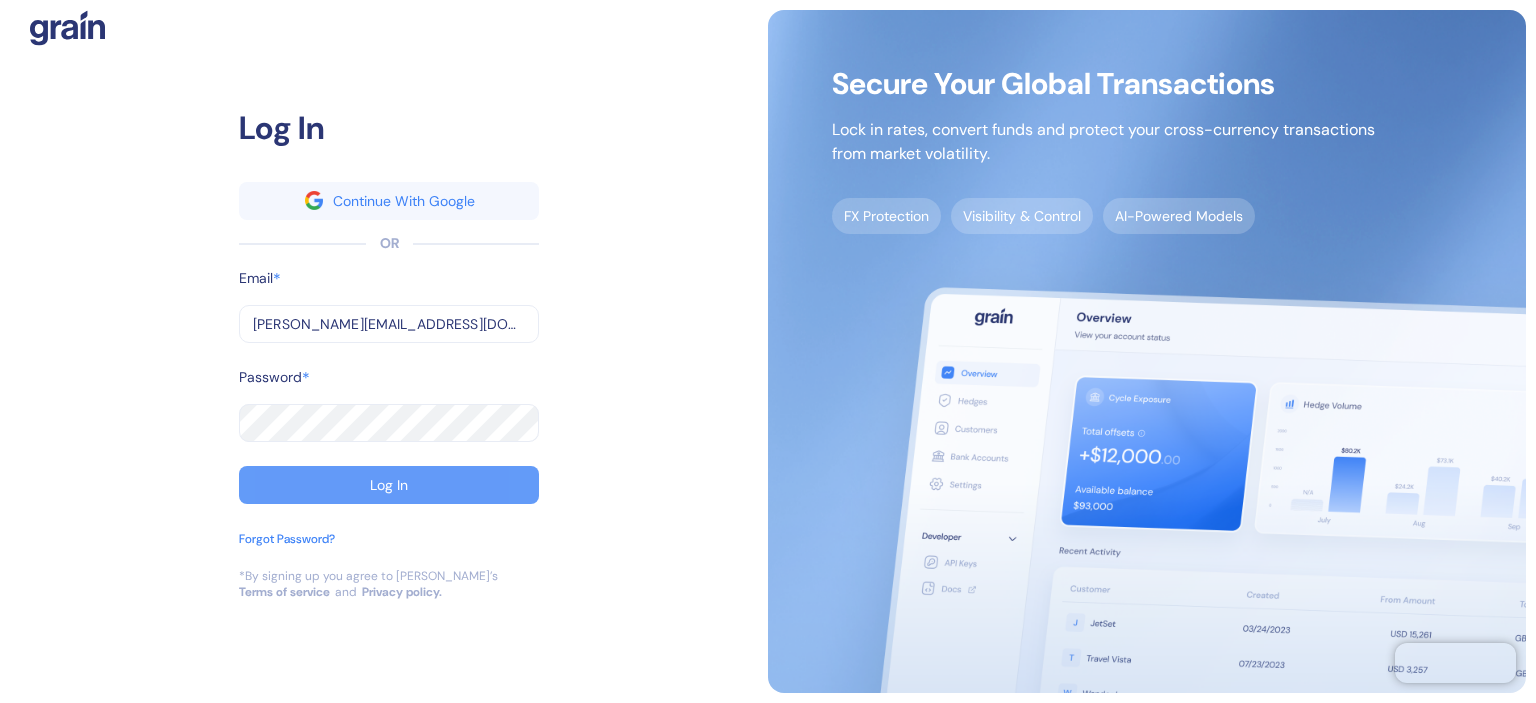 click on "Log In" at bounding box center (389, 485) 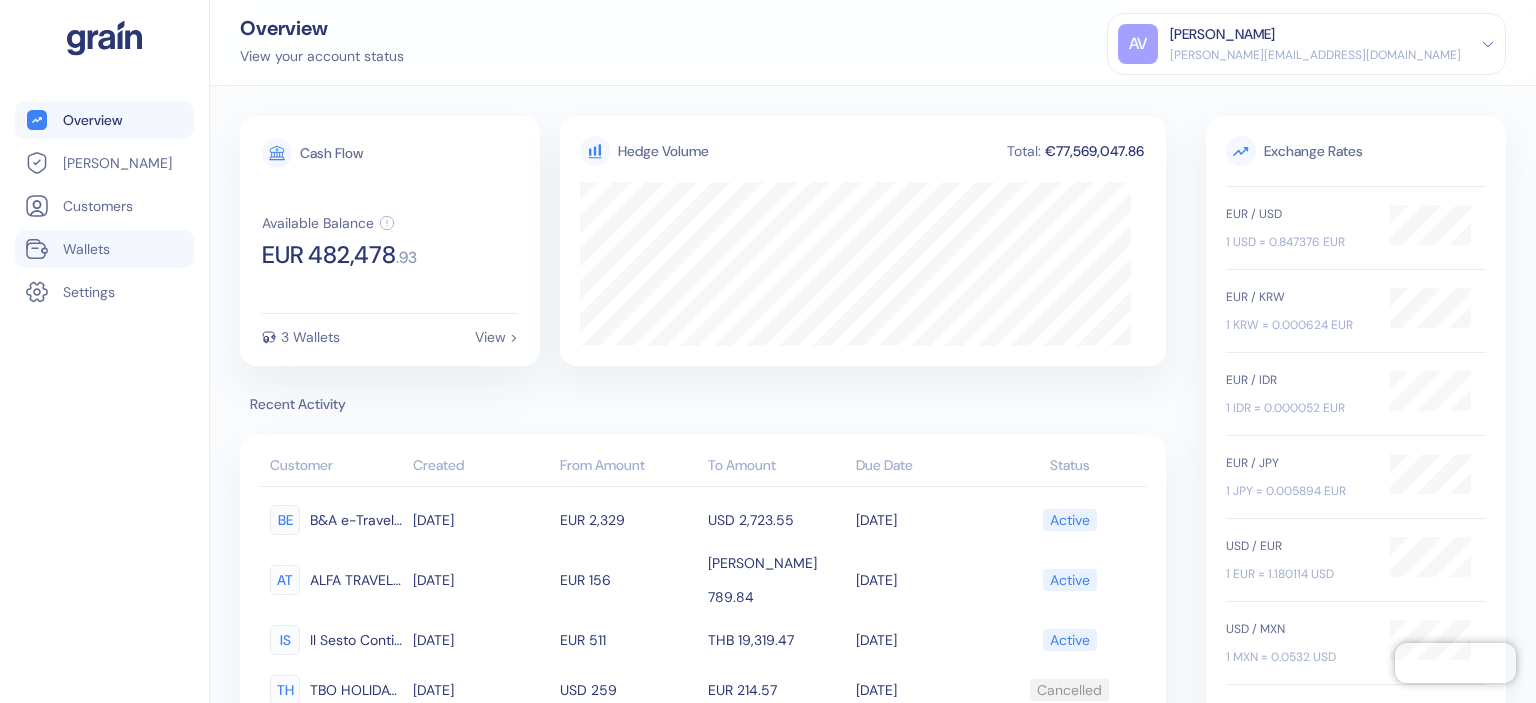 click on "Wallets" at bounding box center [86, 249] 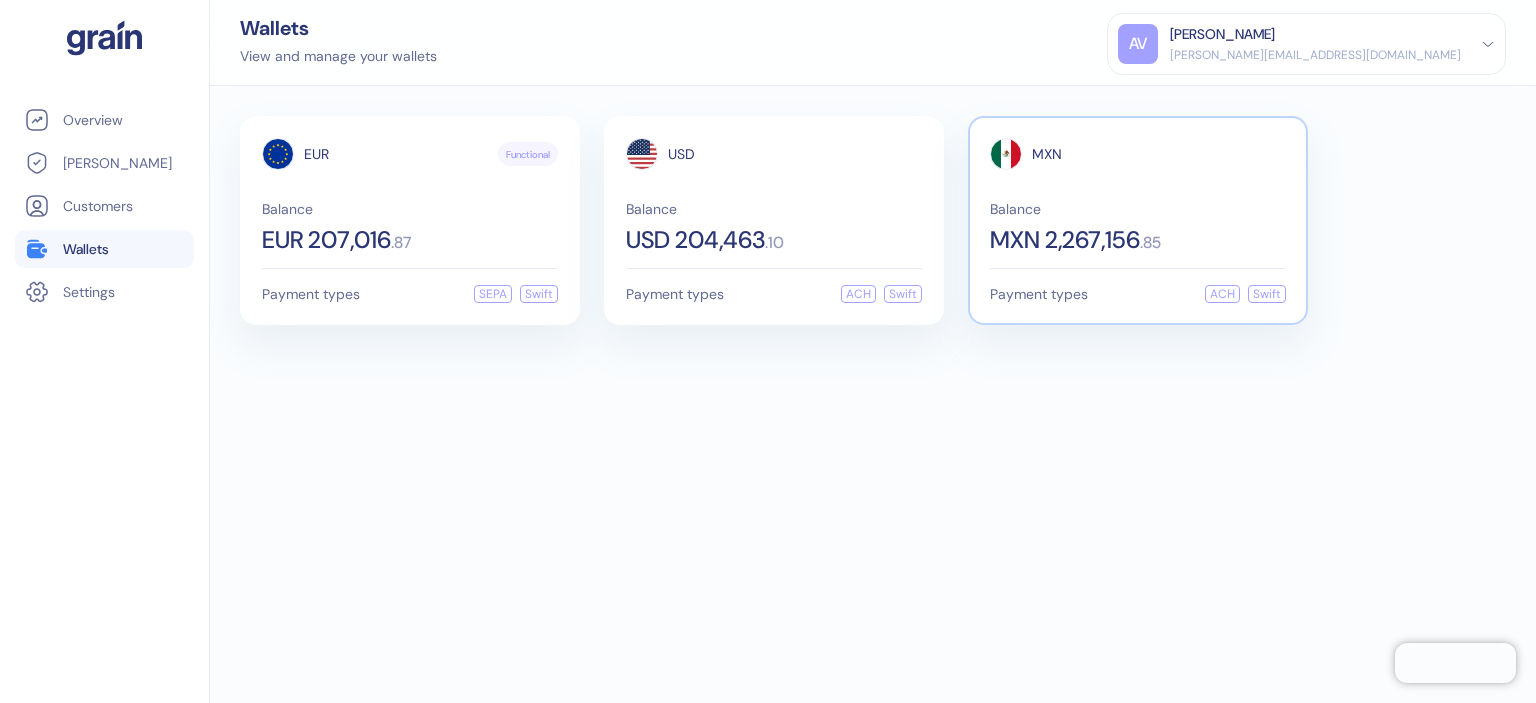 click on "MXN 2,267,156" at bounding box center (1065, 240) 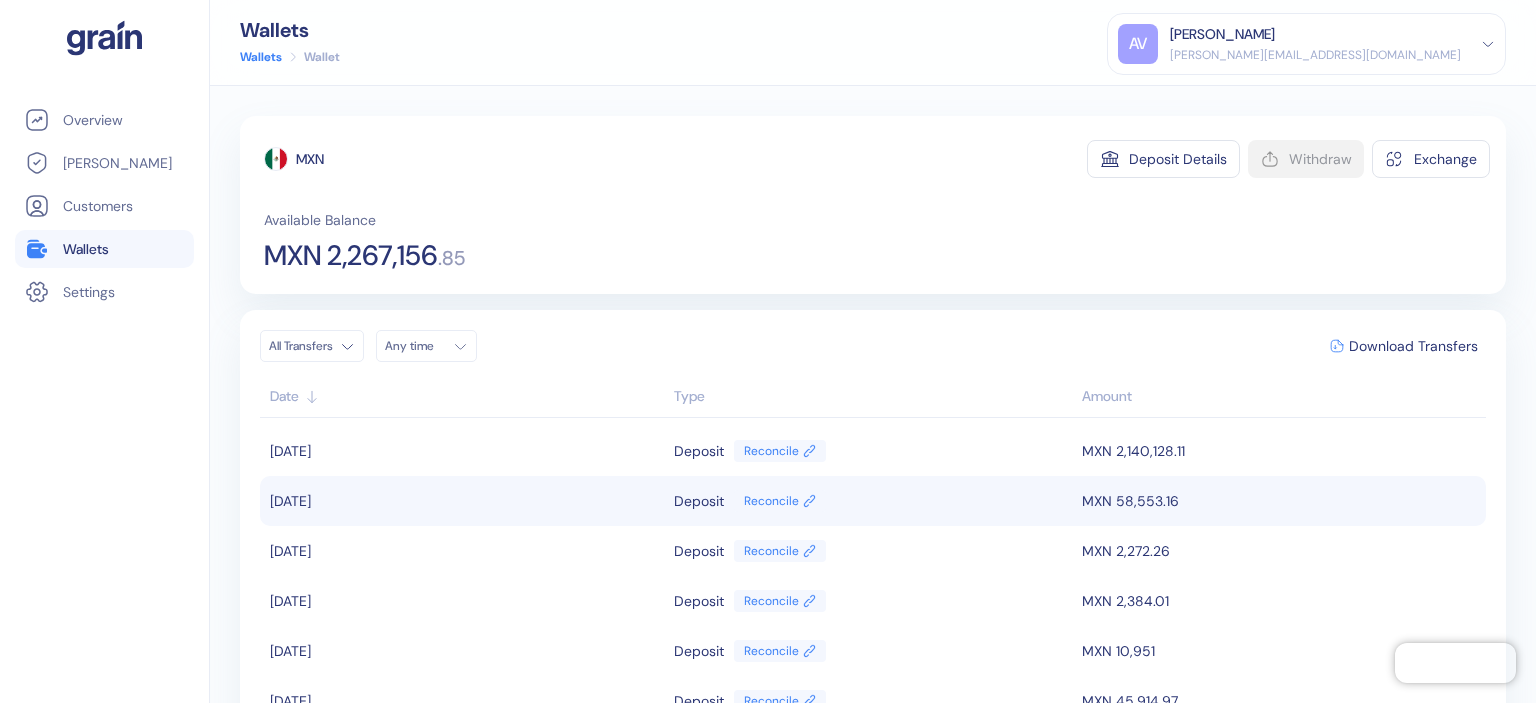 click on "MXN 58,553.16" at bounding box center [1281, 501] 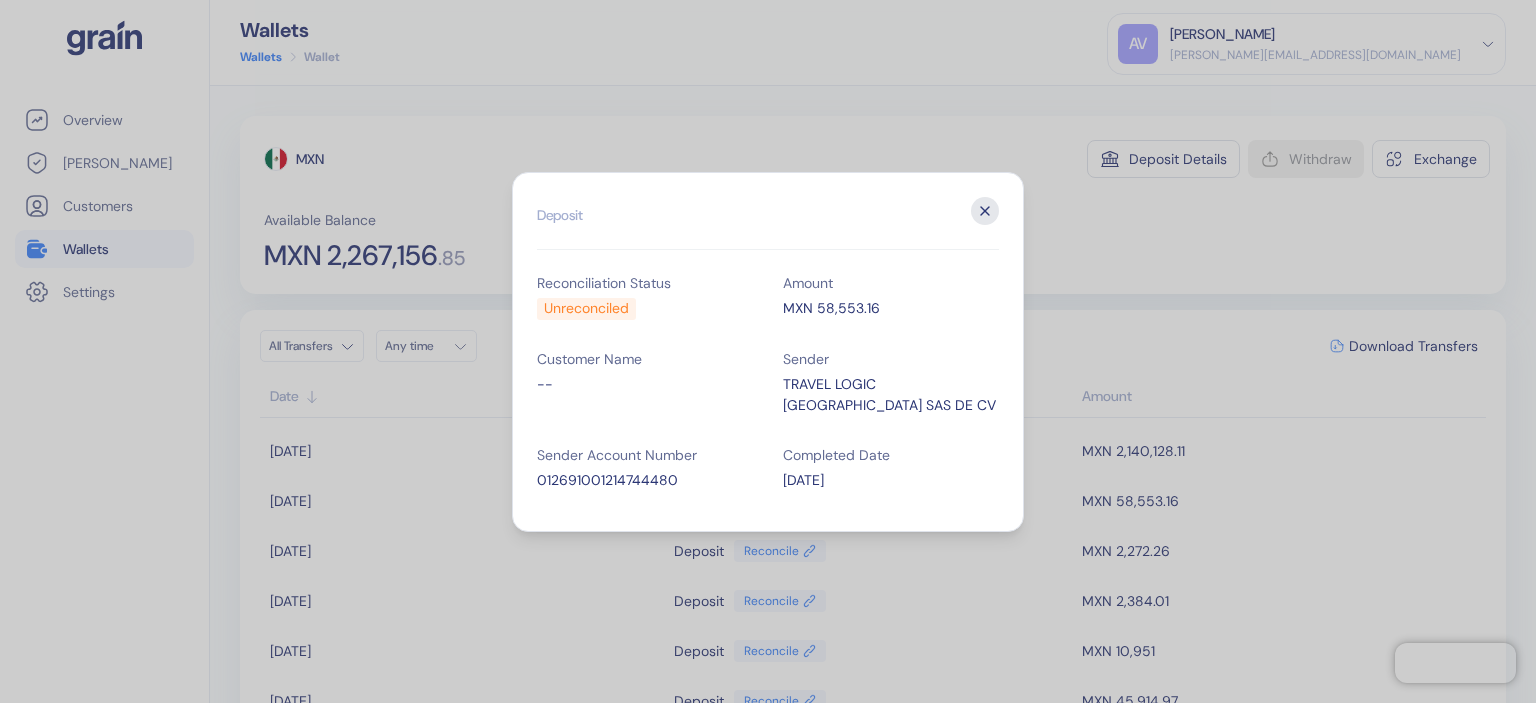 click 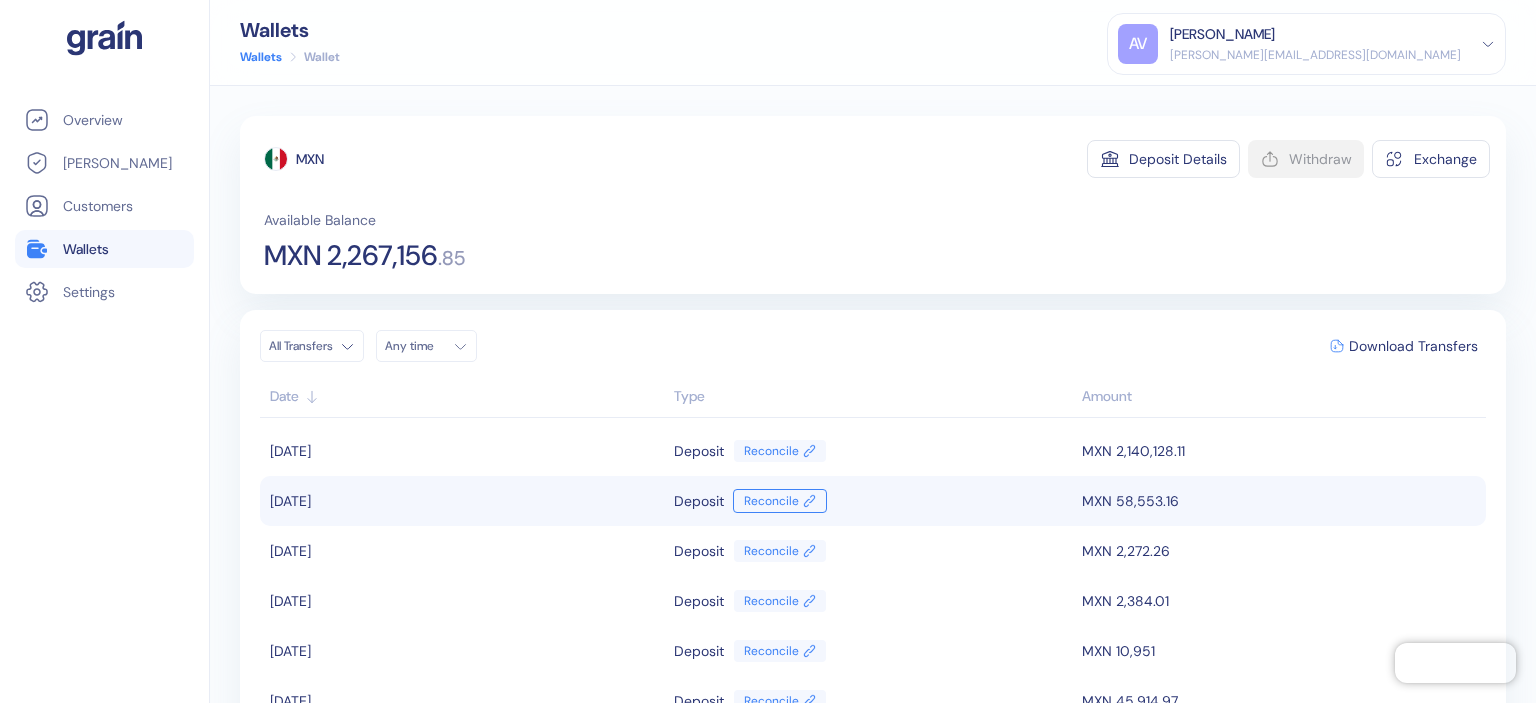 click on "Reconcile" at bounding box center (780, 501) 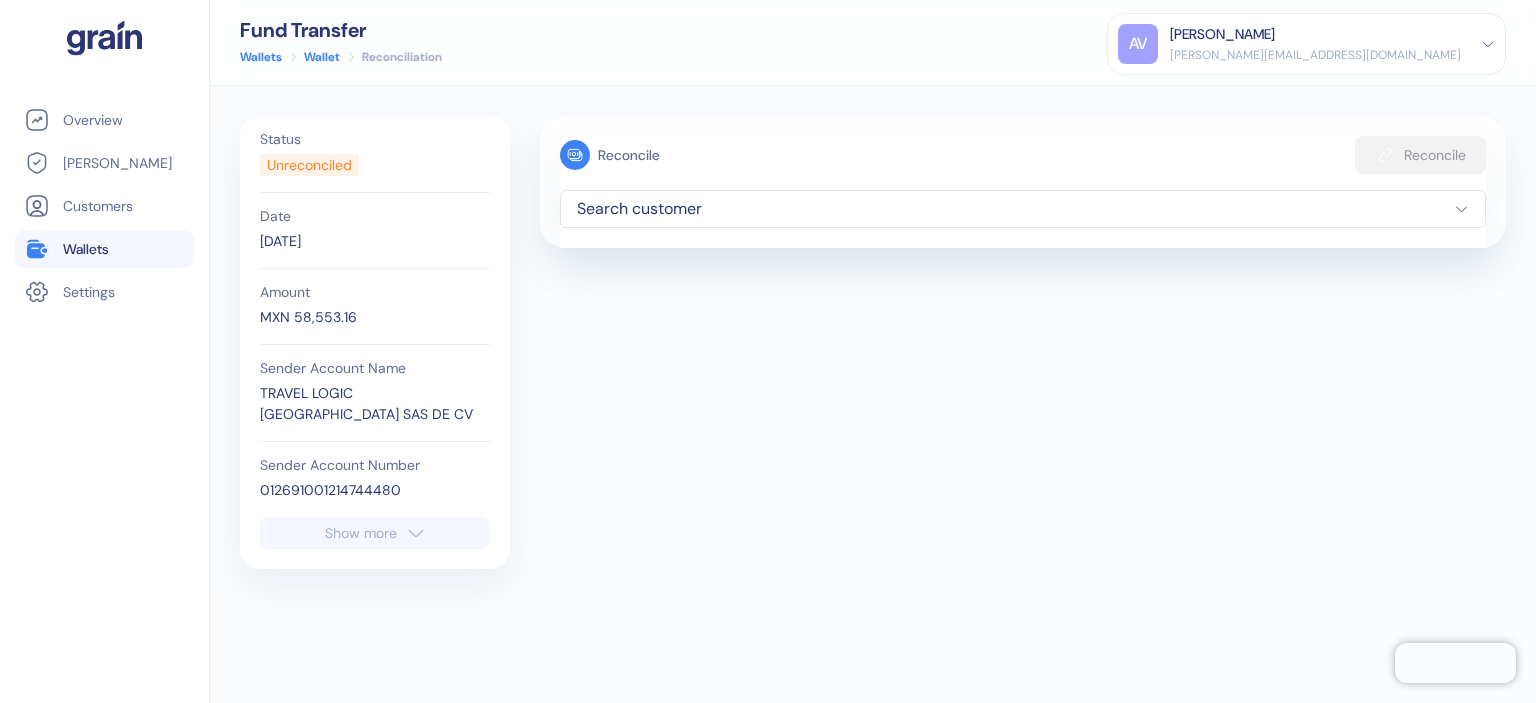 click on "Show more" at bounding box center [375, 533] 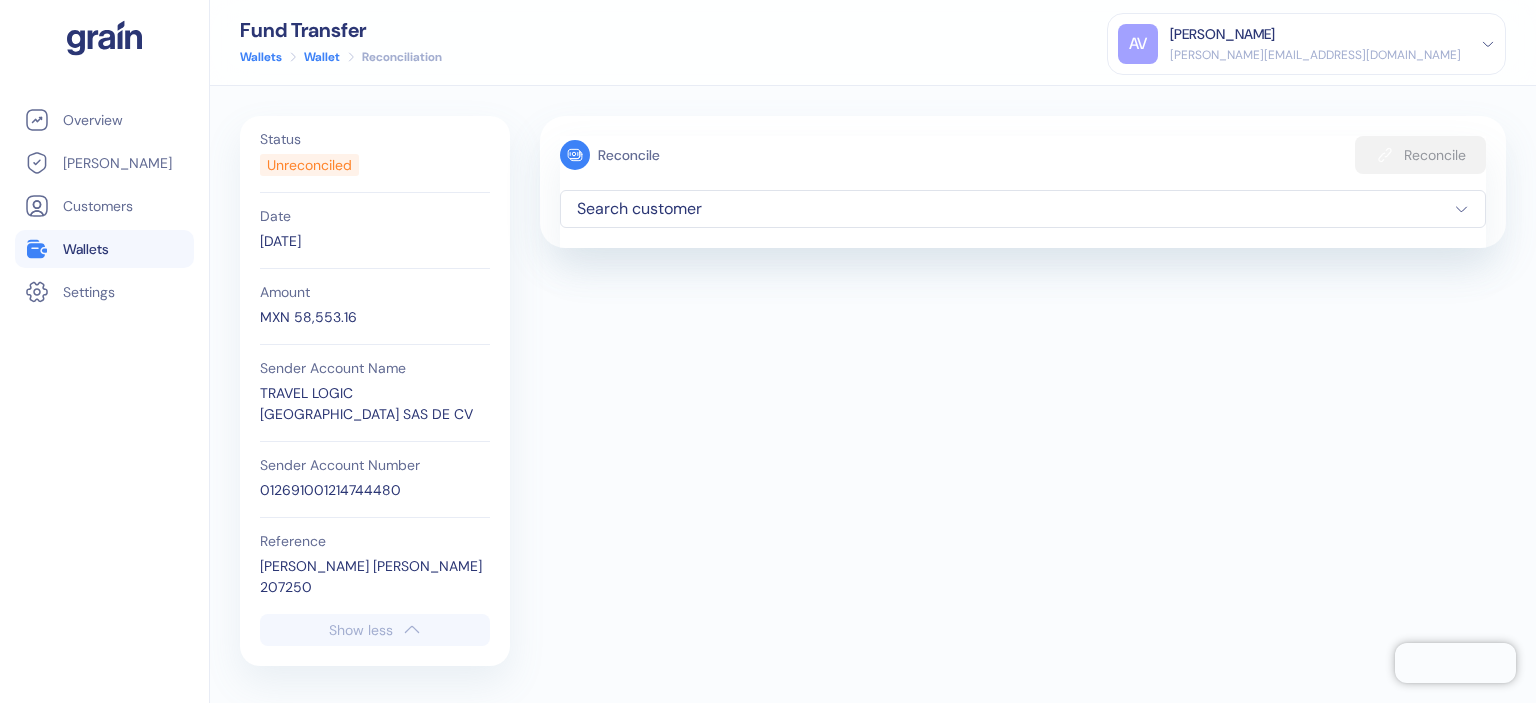 click on "[PERSON_NAME] [PERSON_NAME] 207250" at bounding box center [375, 577] 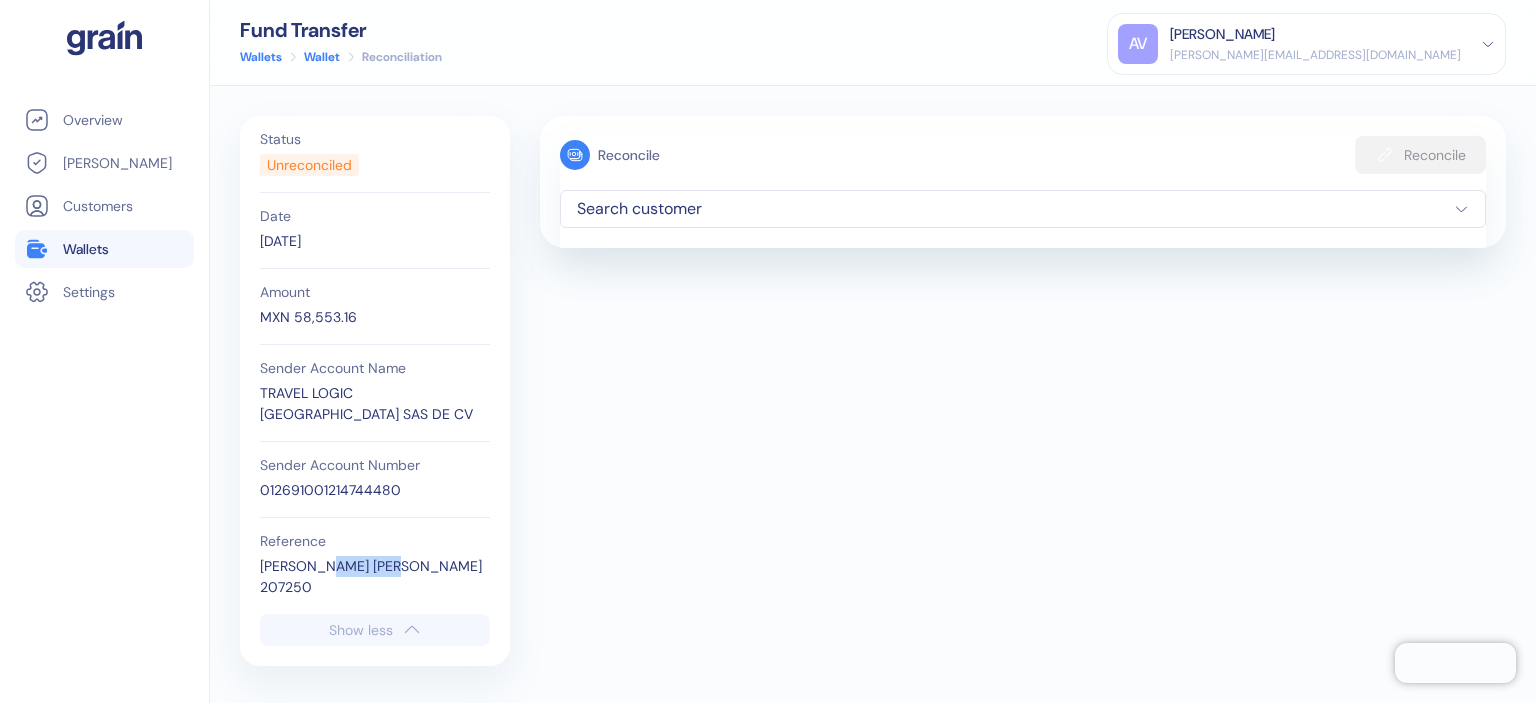 click on "[PERSON_NAME] [PERSON_NAME] 207250" at bounding box center (375, 577) 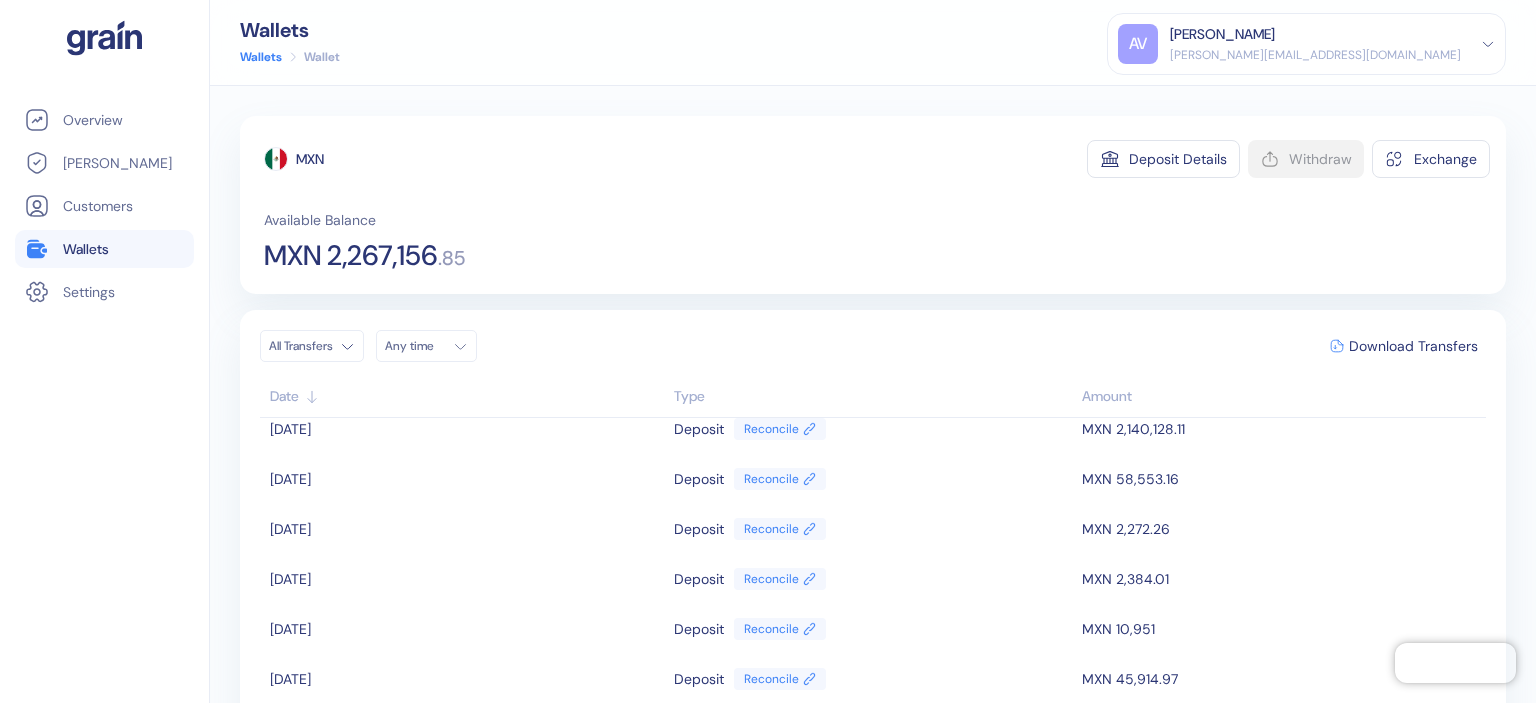 scroll, scrollTop: 0, scrollLeft: 0, axis: both 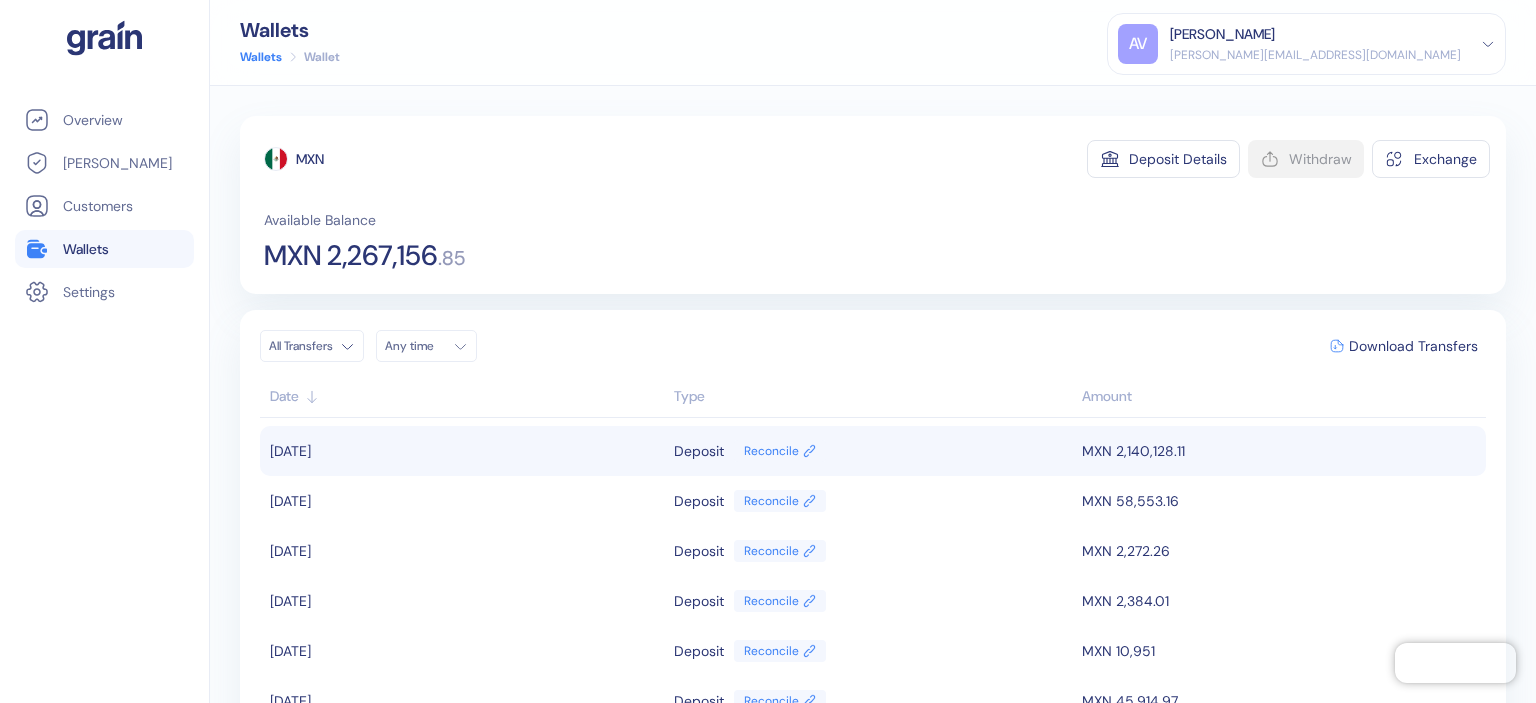 click on "MXN 2,140,128.11" at bounding box center [1281, 451] 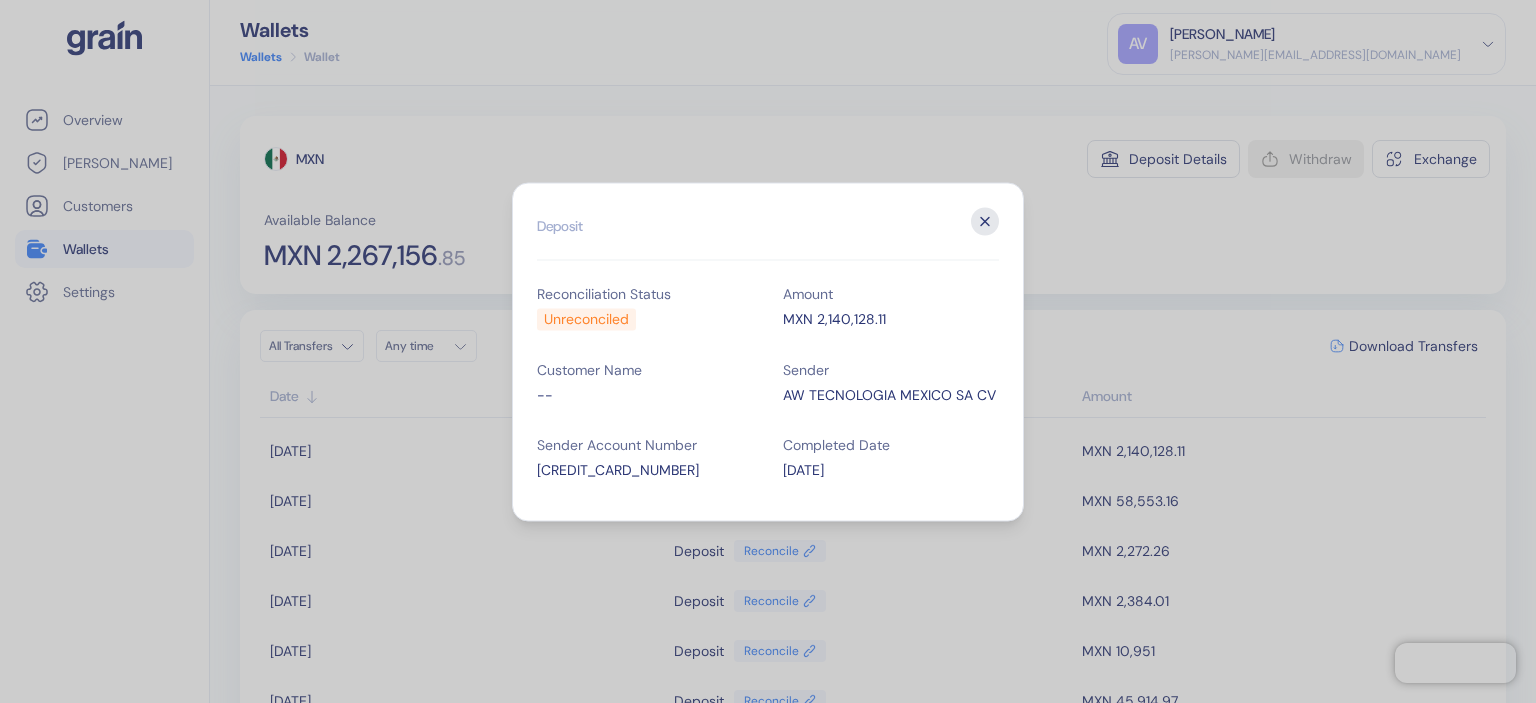 click 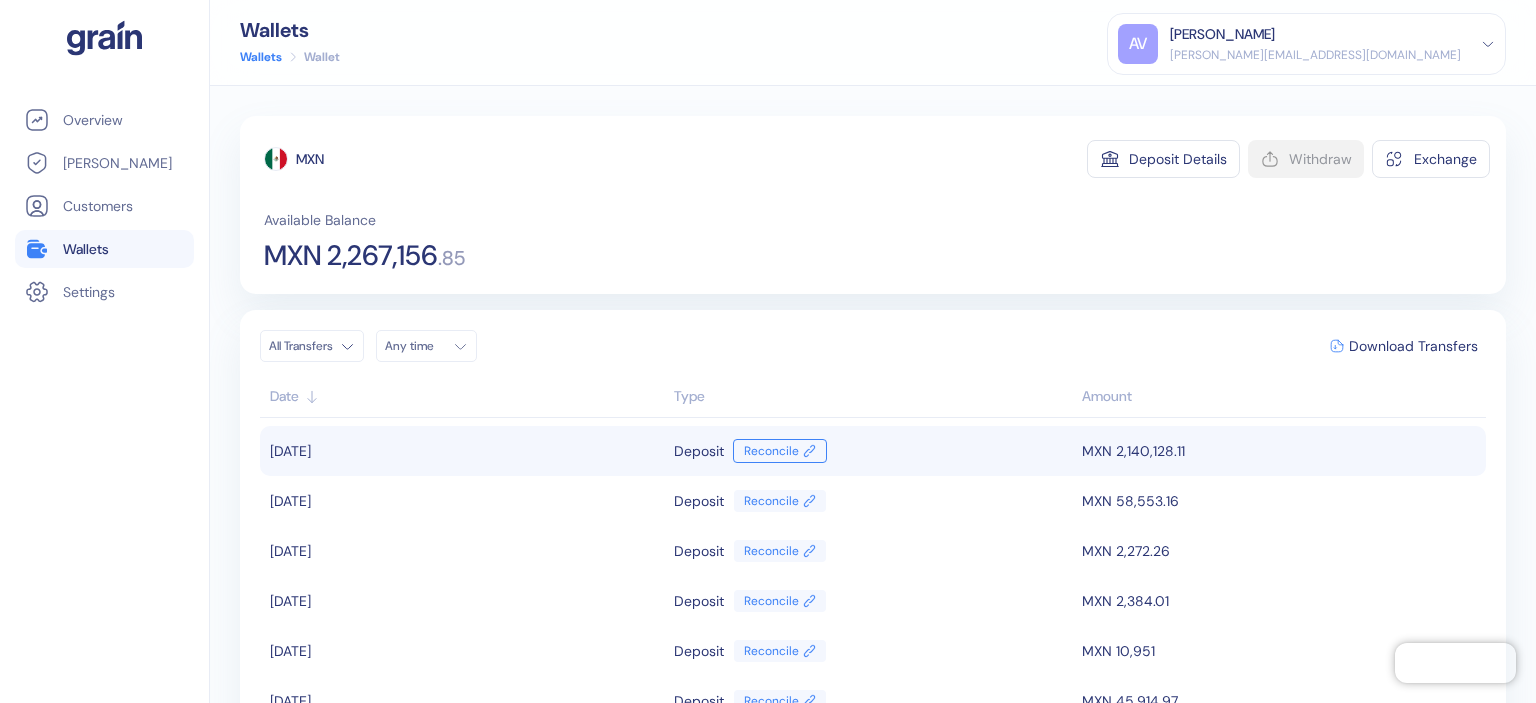 click on "Reconcile" at bounding box center [780, 451] 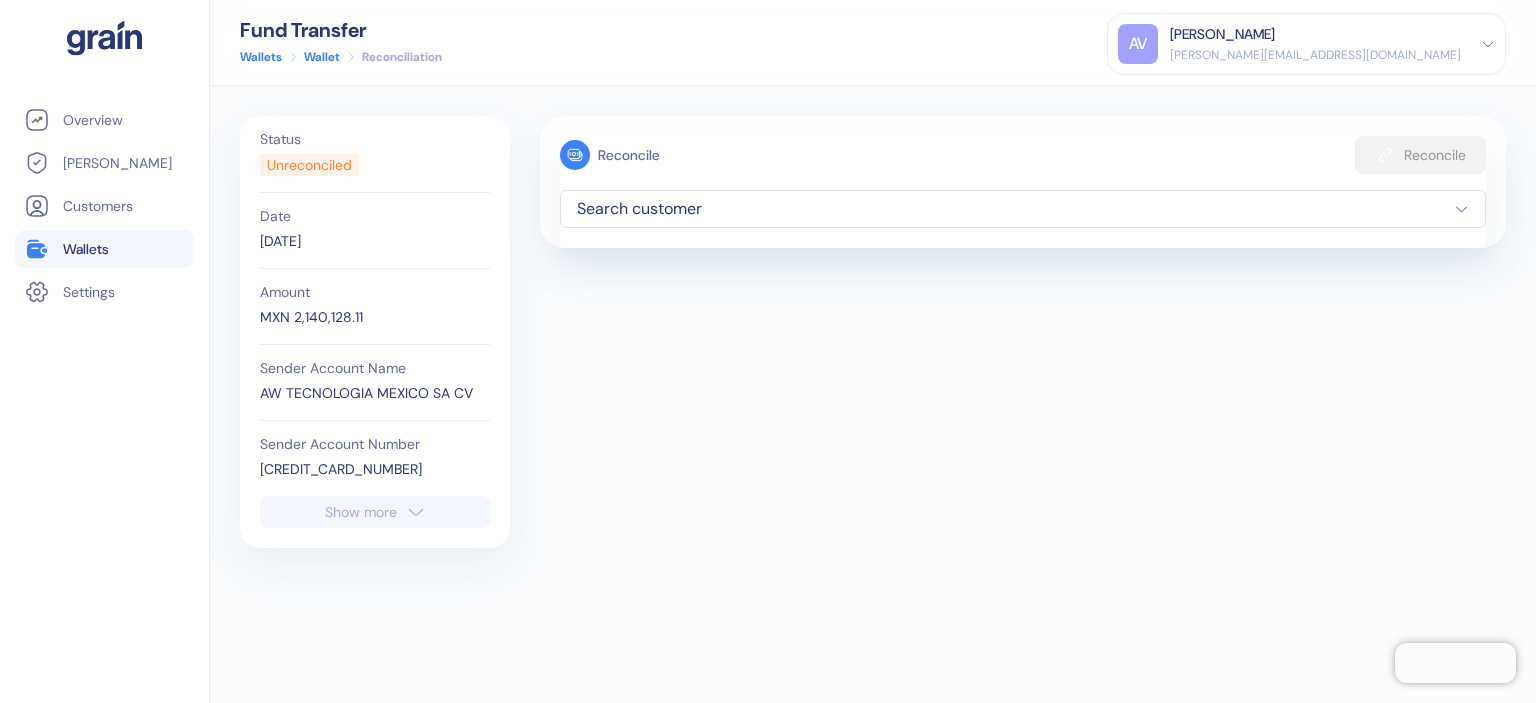 click on "Show more" at bounding box center [361, 512] 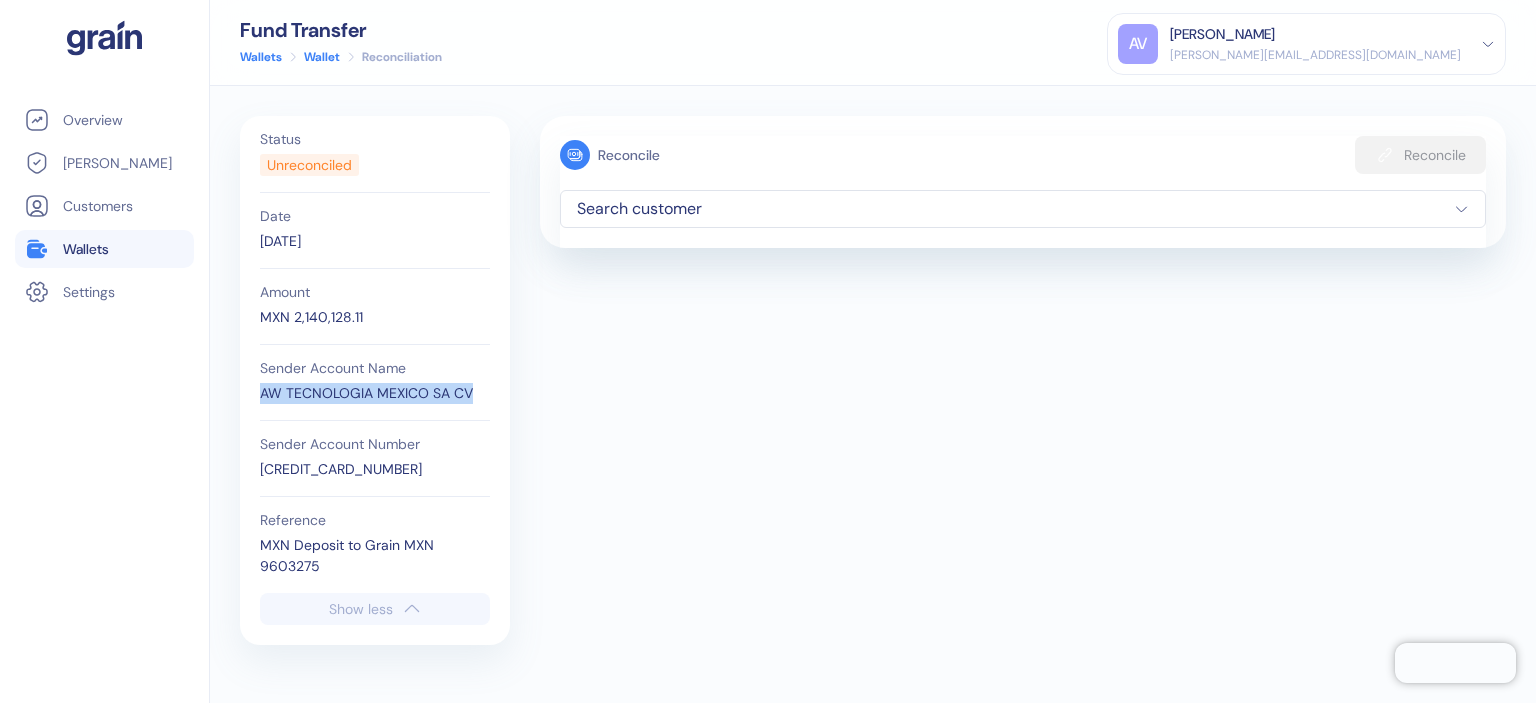 drag, startPoint x: 260, startPoint y: 389, endPoint x: 471, endPoint y: 402, distance: 211.4001 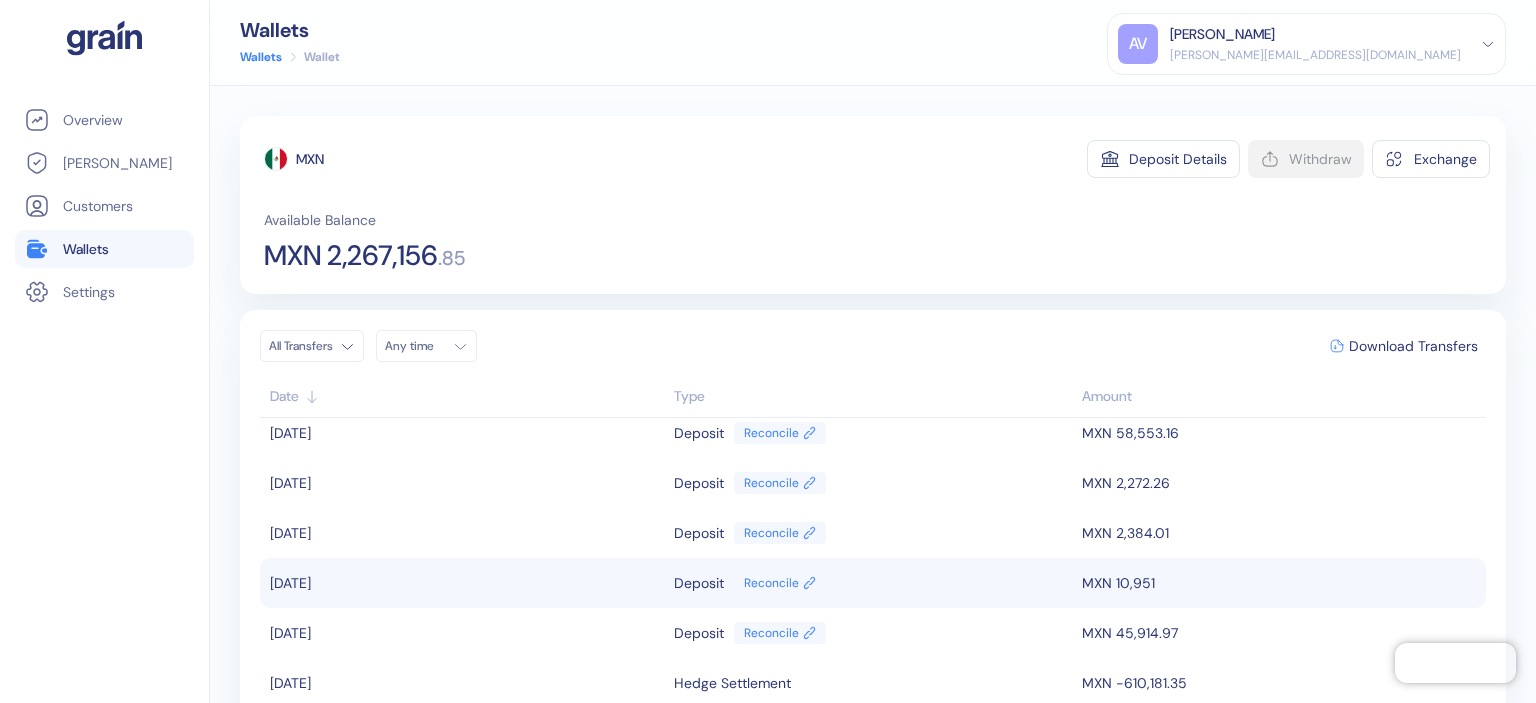 scroll, scrollTop: 100, scrollLeft: 0, axis: vertical 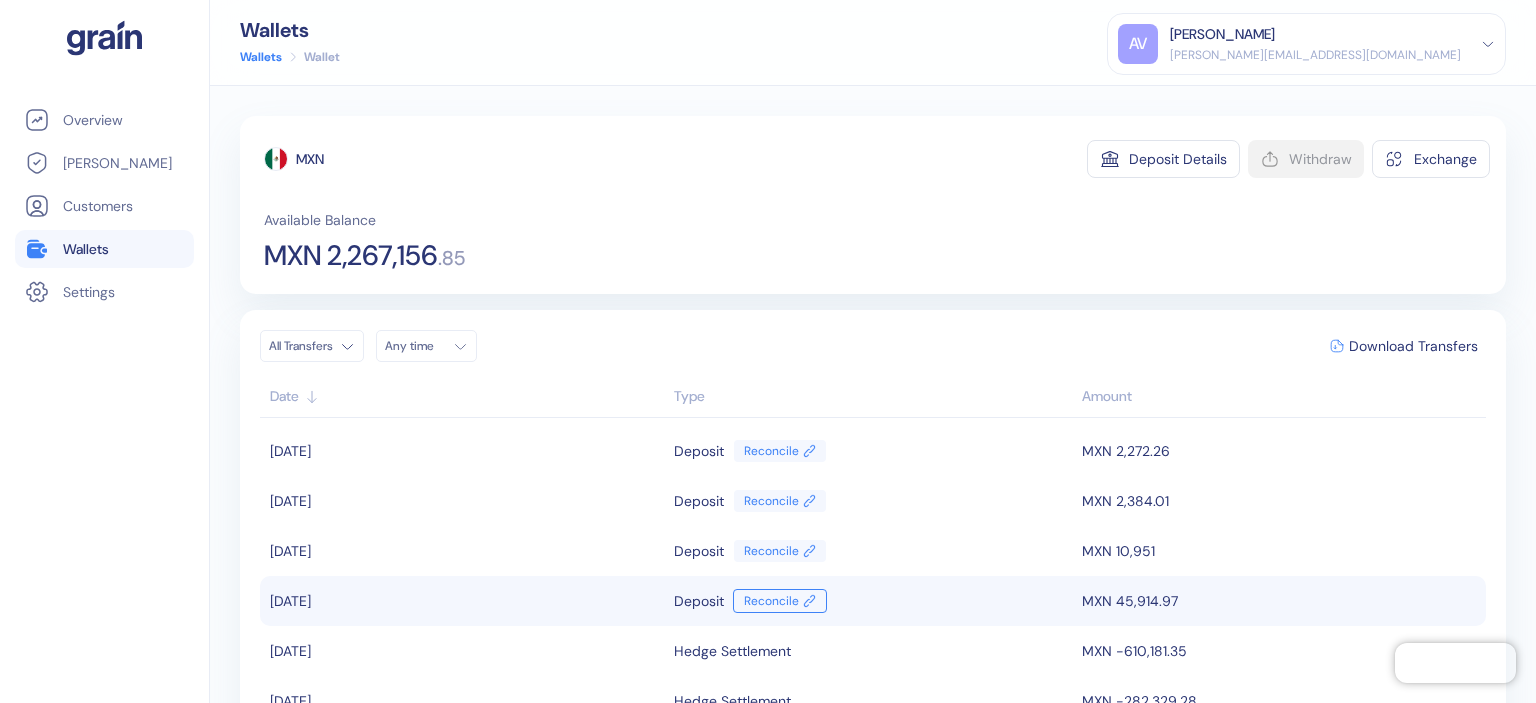 click on "Reconcile" at bounding box center [780, 601] 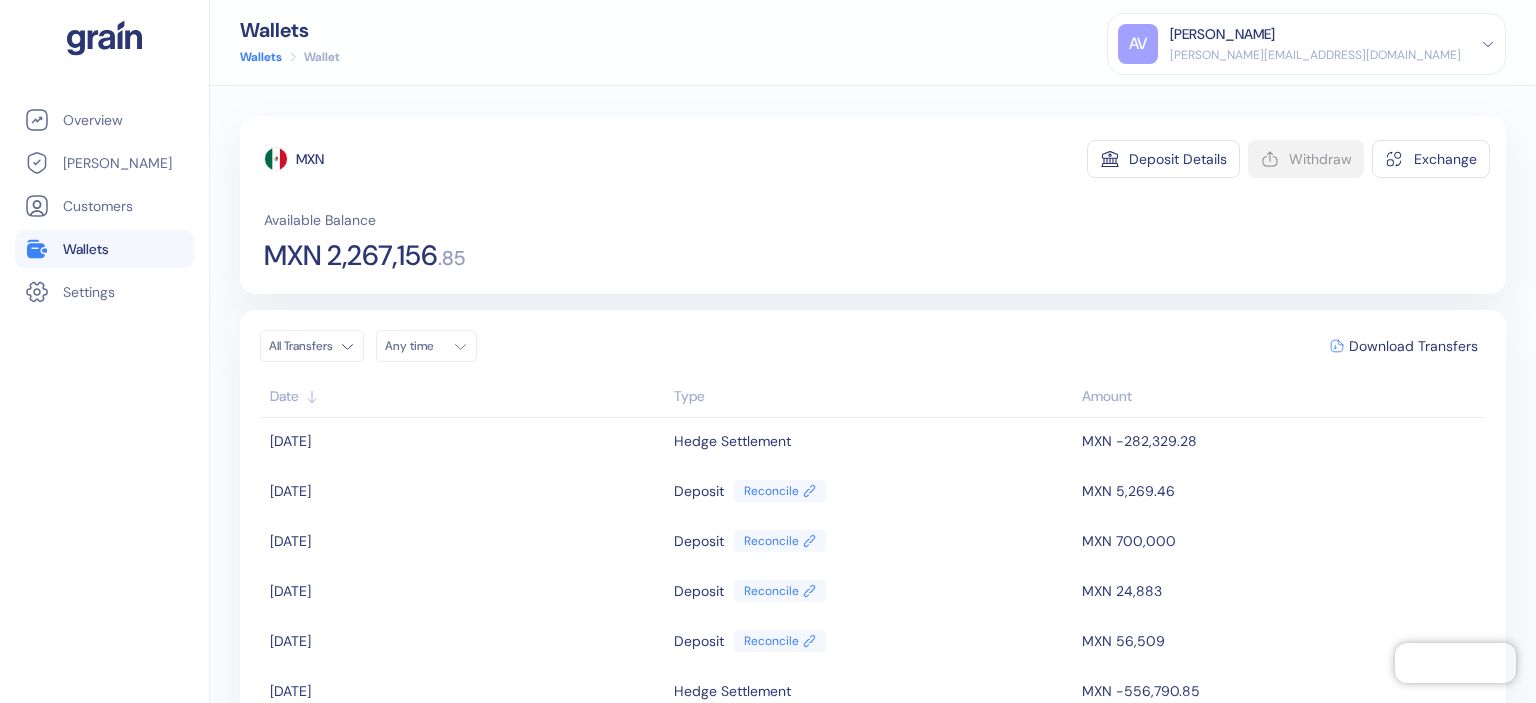 scroll, scrollTop: 400, scrollLeft: 0, axis: vertical 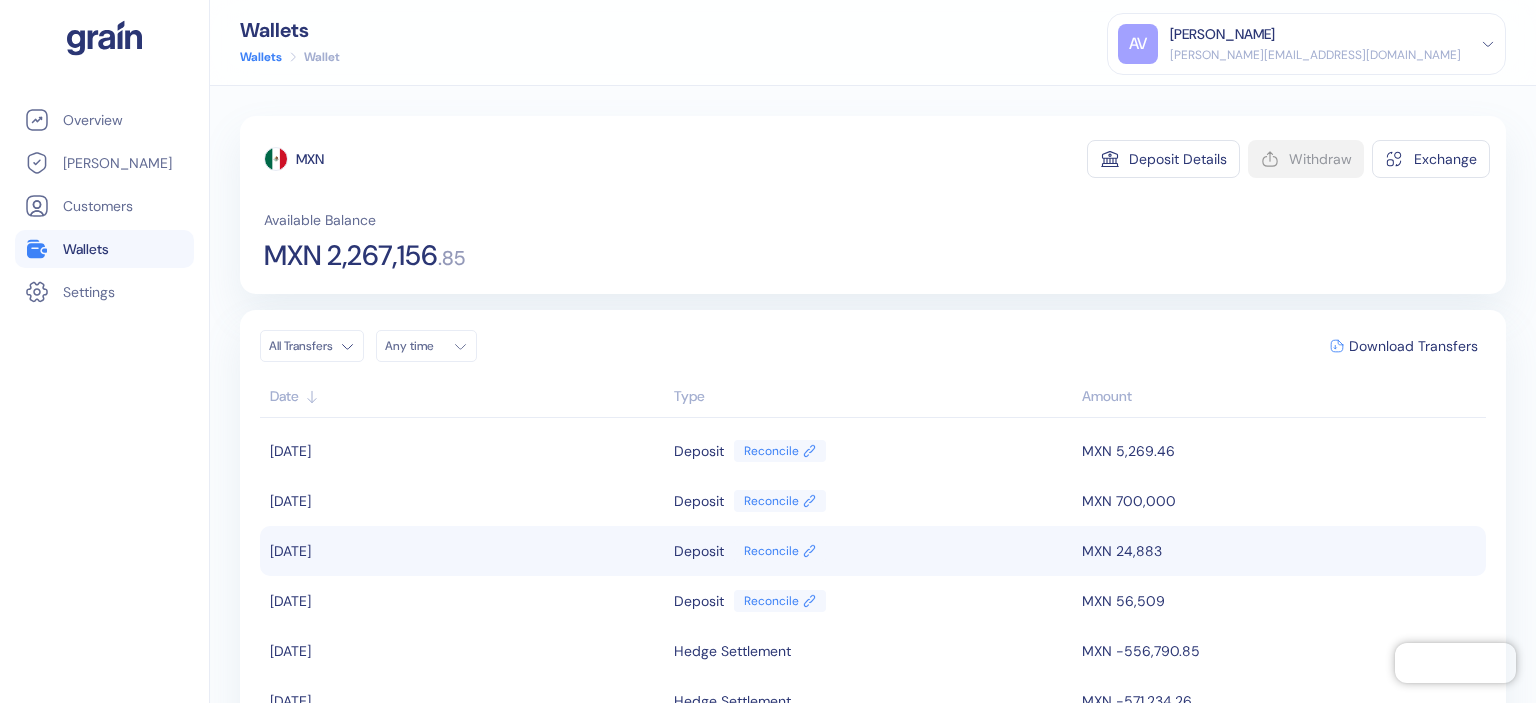 click on "Deposit" at bounding box center [699, 551] 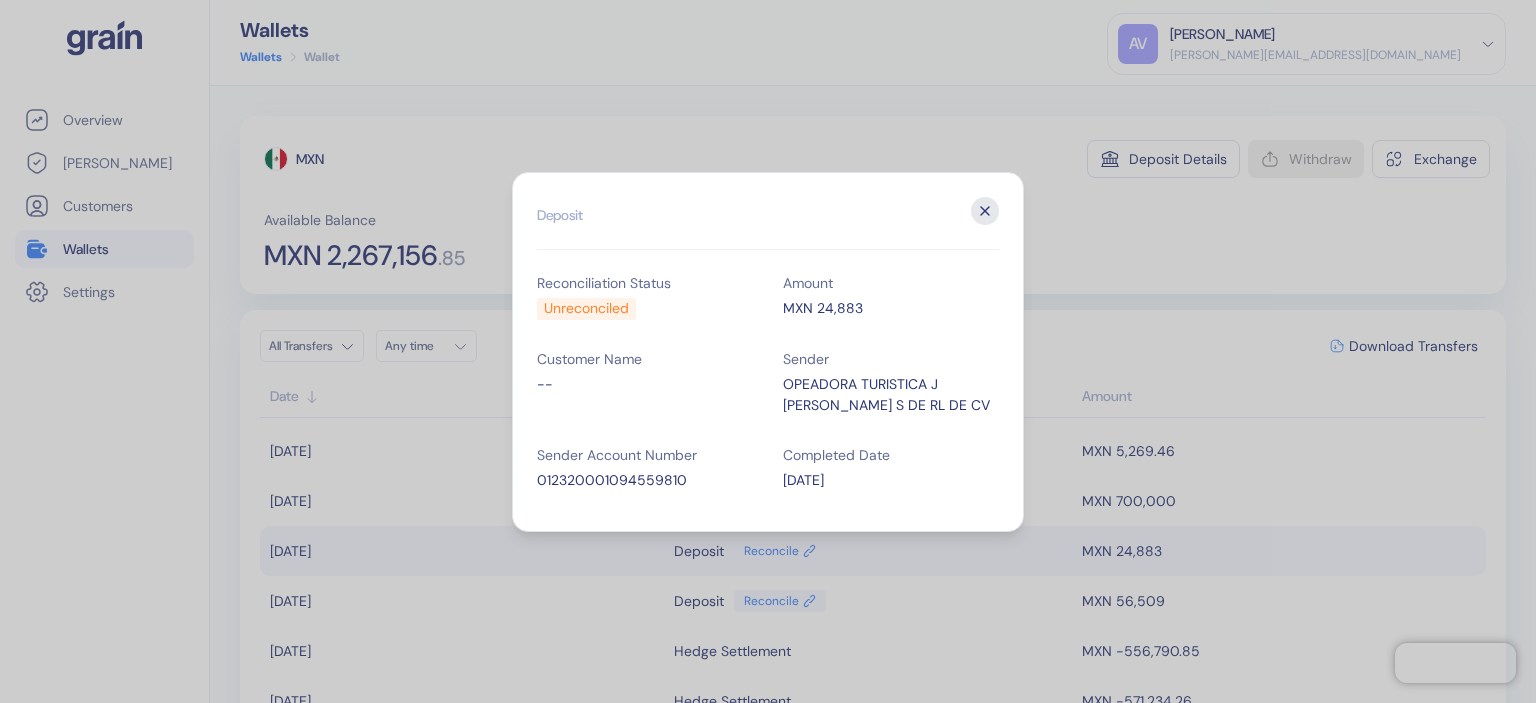 click 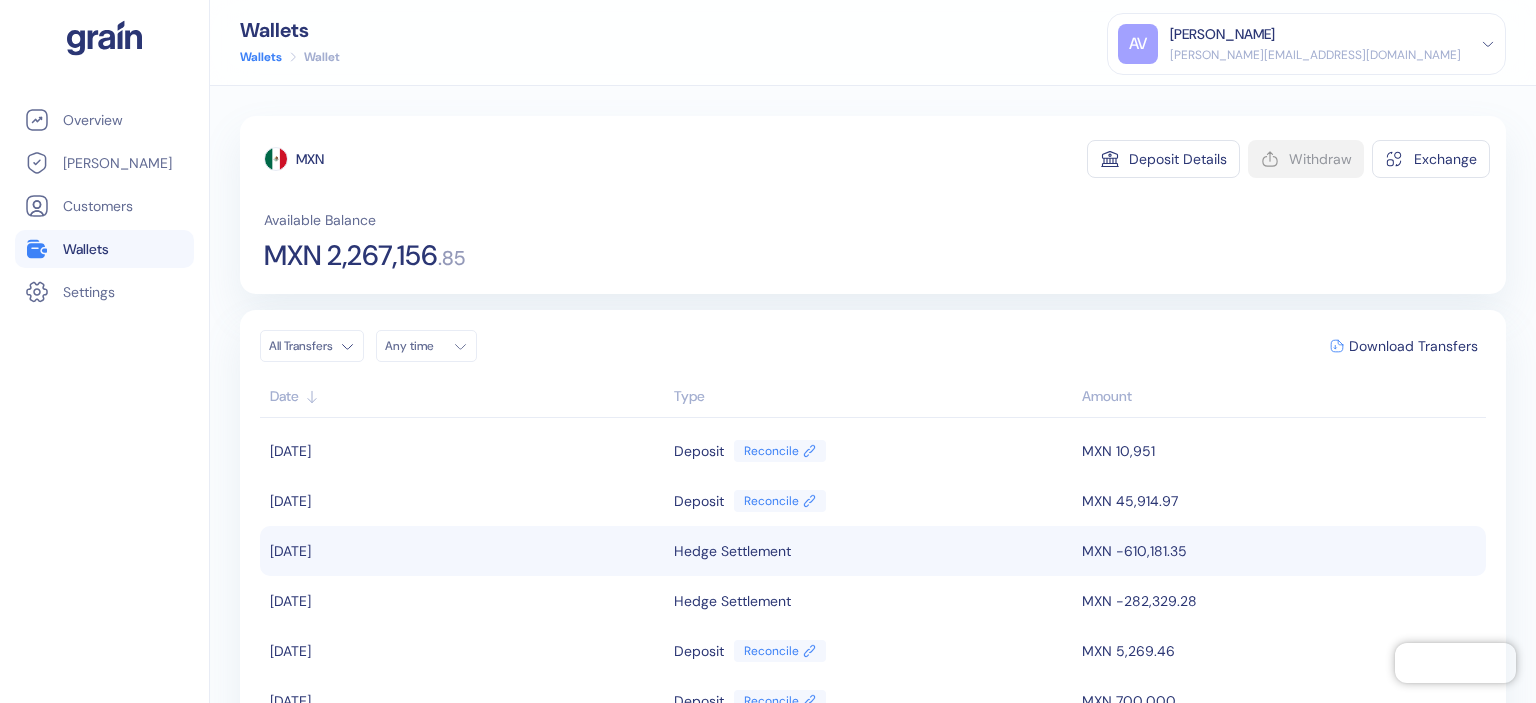scroll, scrollTop: 0, scrollLeft: 0, axis: both 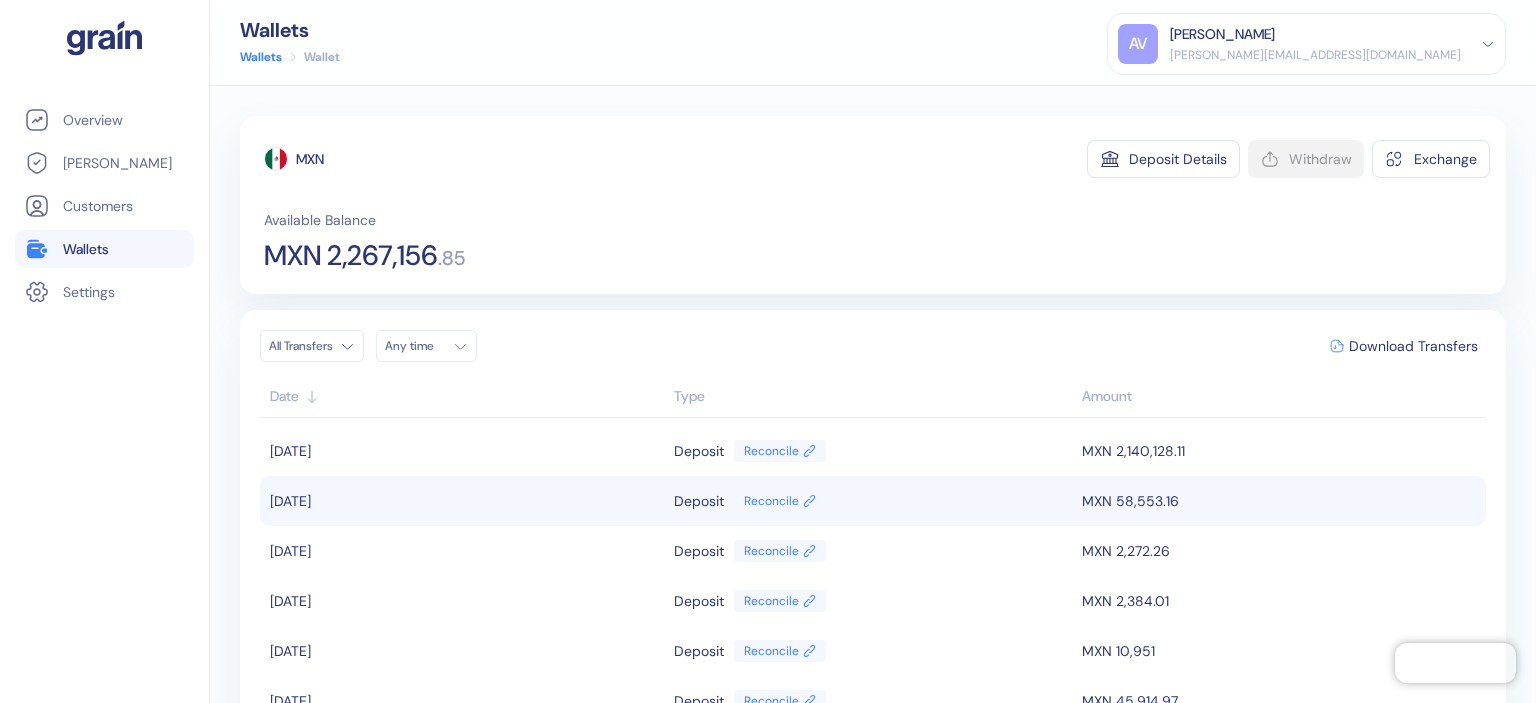click on "MXN 58,553.16" at bounding box center [1281, 501] 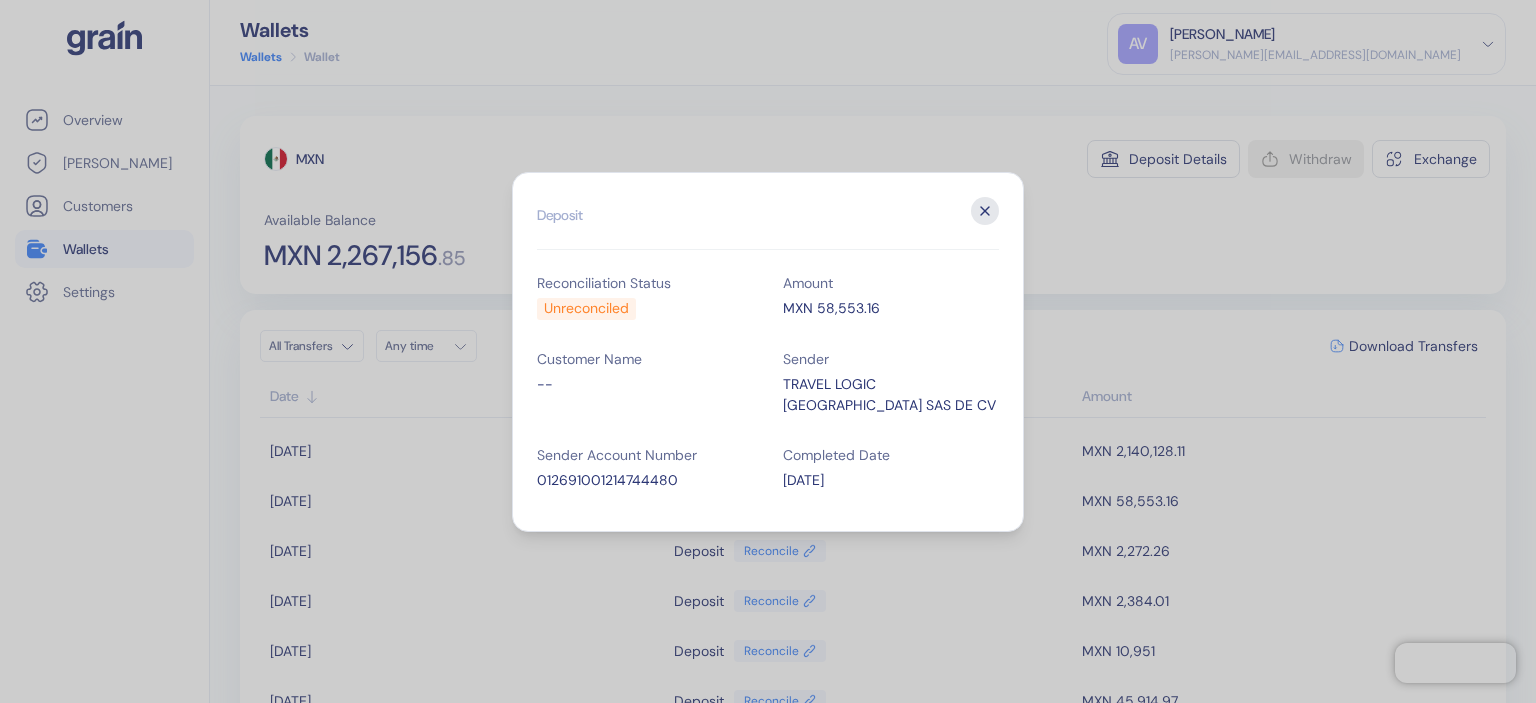 click 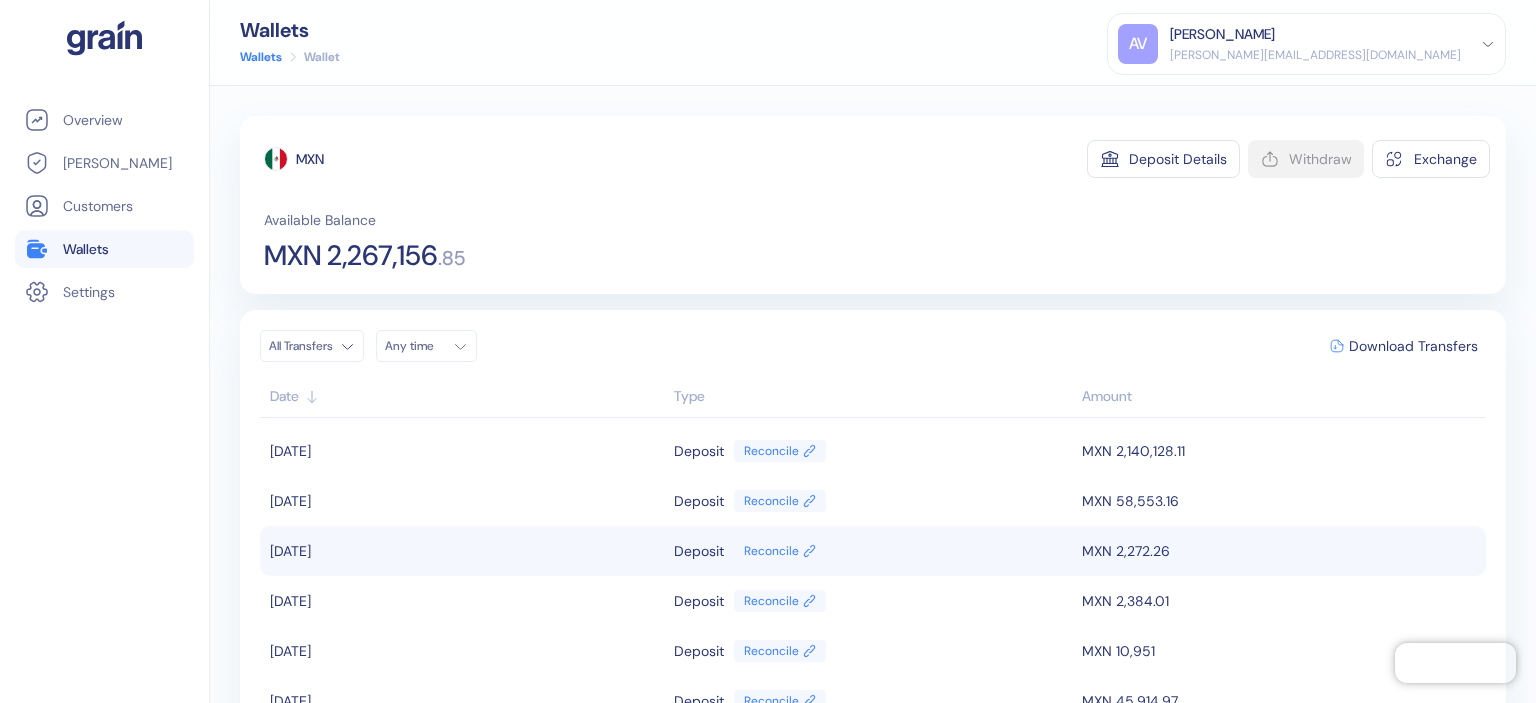 click on "MXN 2,272.26" at bounding box center (1281, 551) 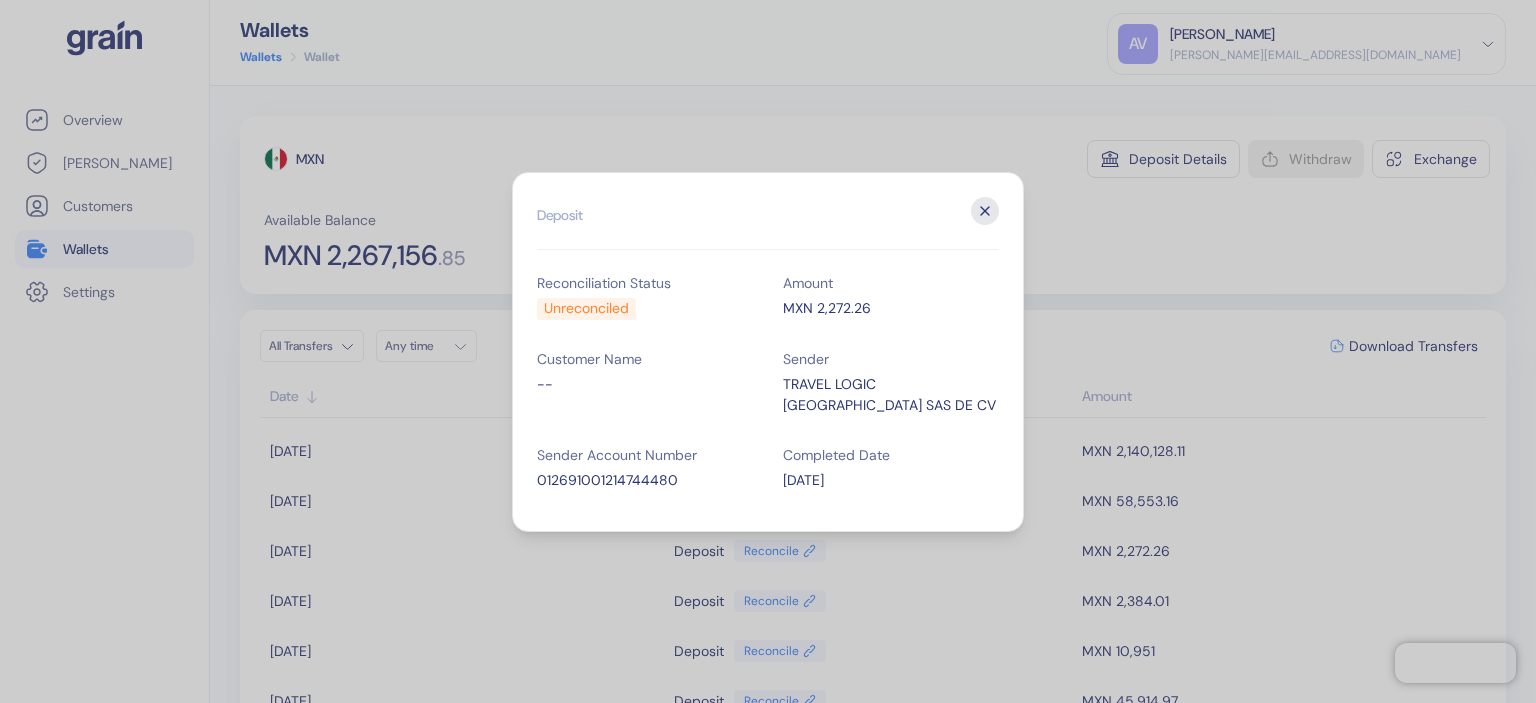 click 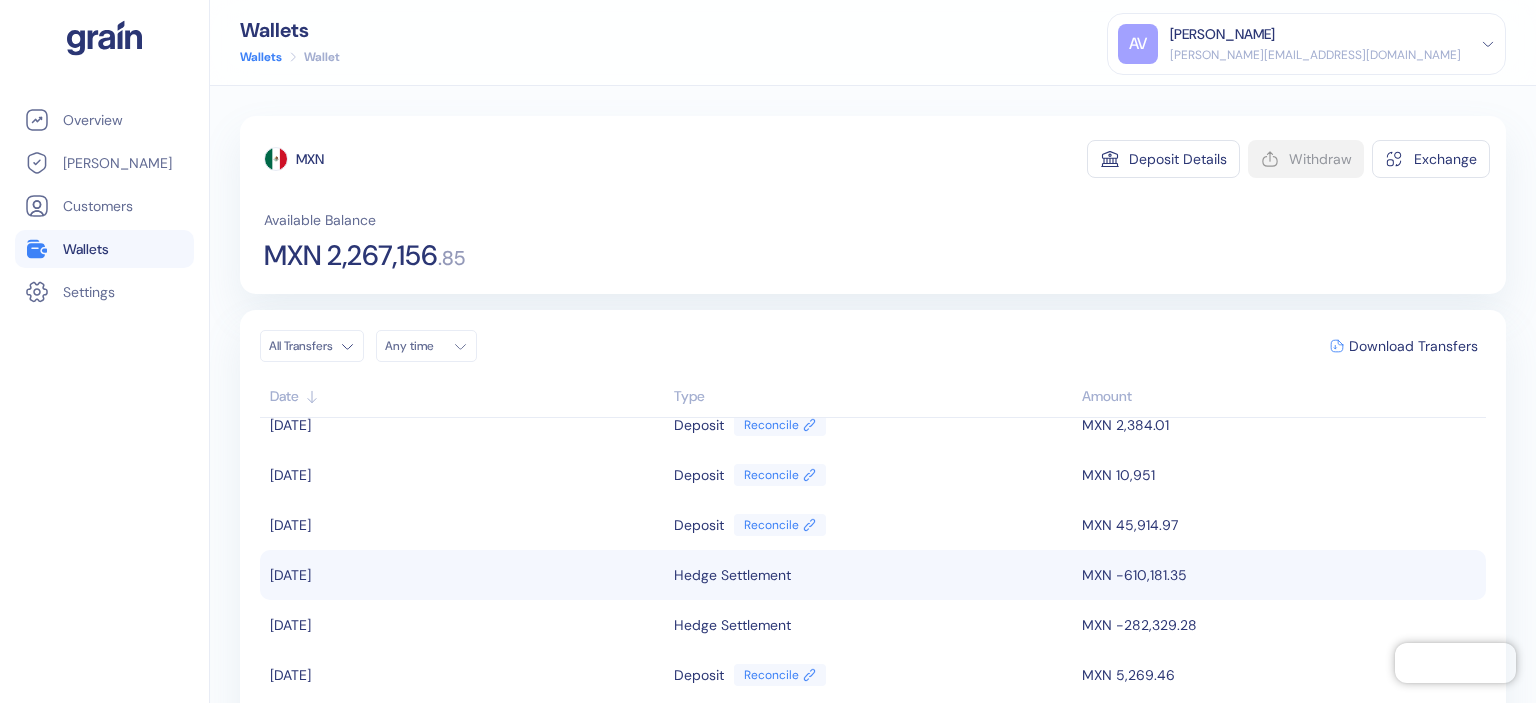 scroll, scrollTop: 200, scrollLeft: 0, axis: vertical 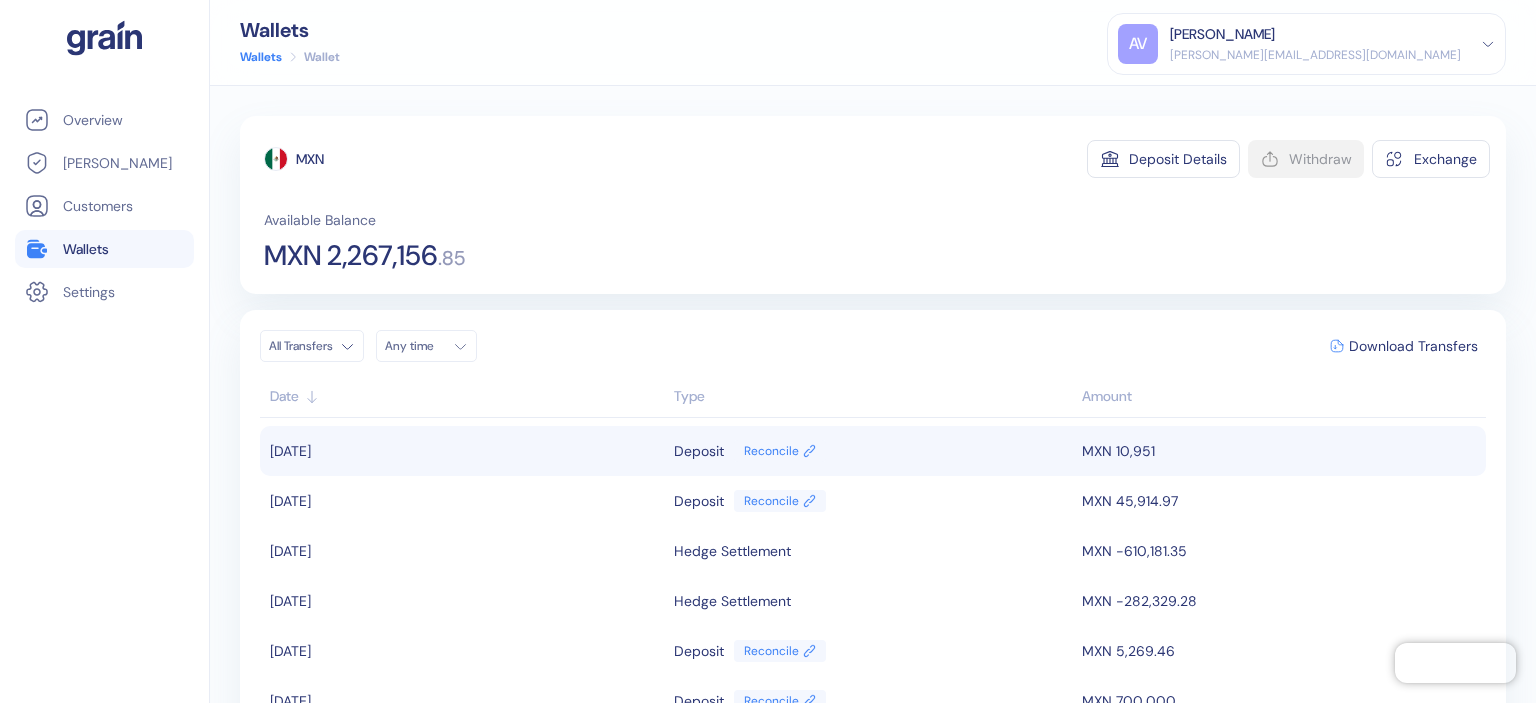 click on "MXN 10,951" at bounding box center [1281, 451] 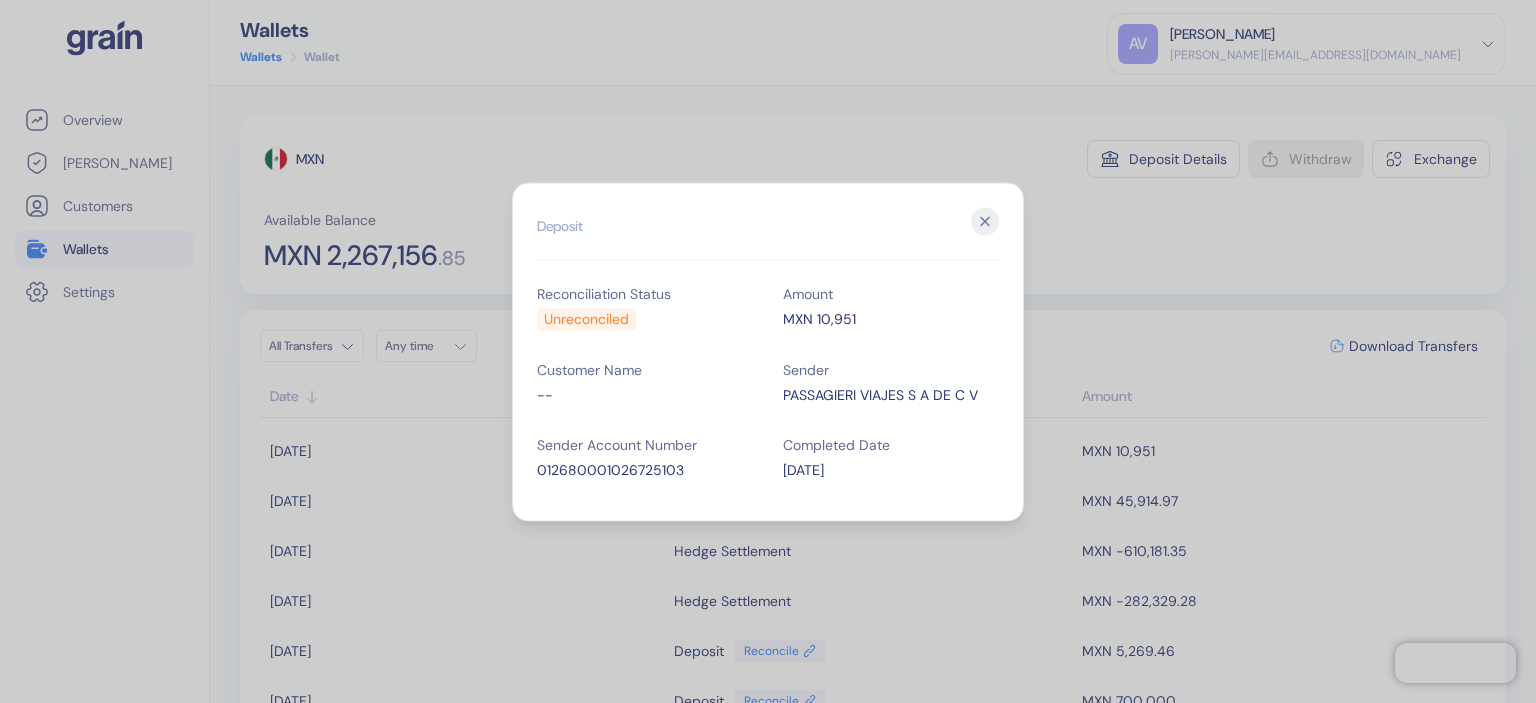 click 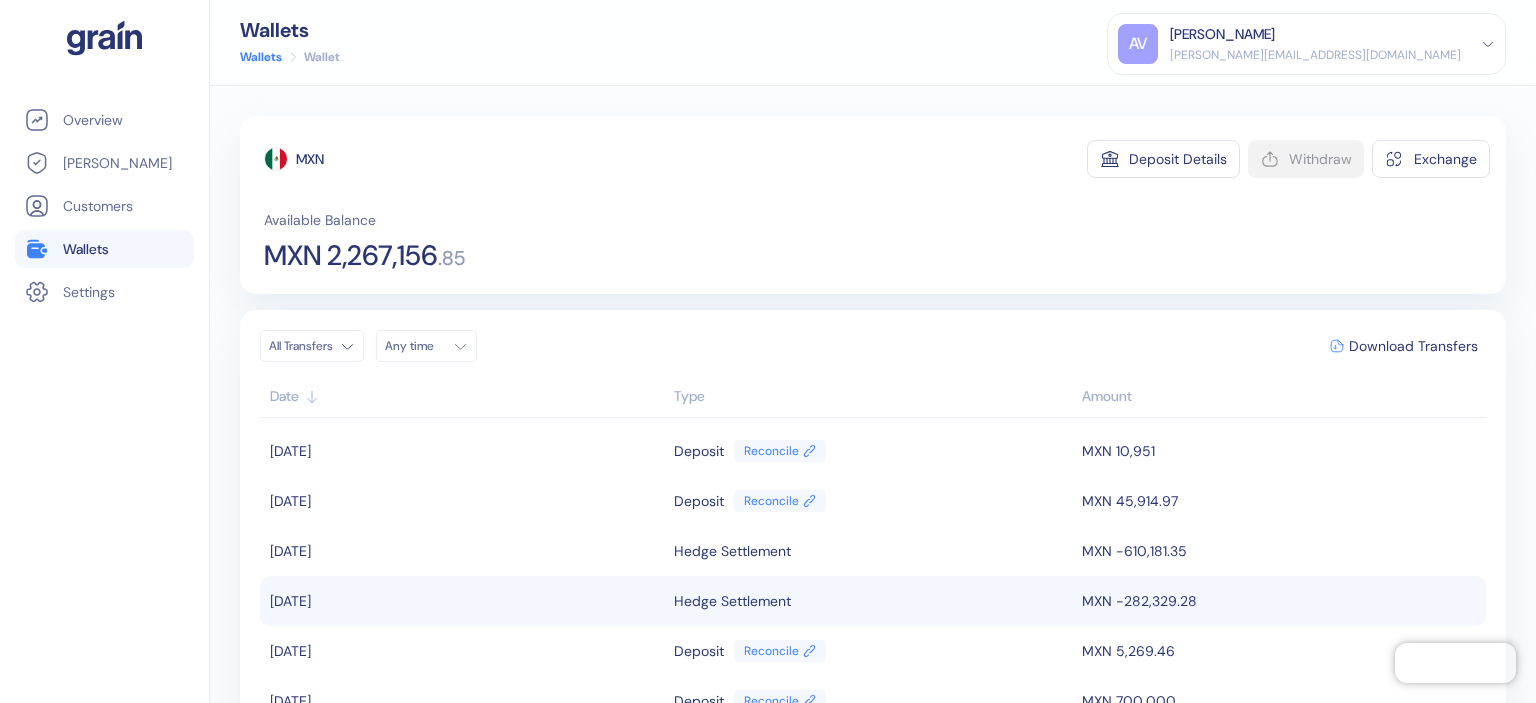 scroll, scrollTop: 300, scrollLeft: 0, axis: vertical 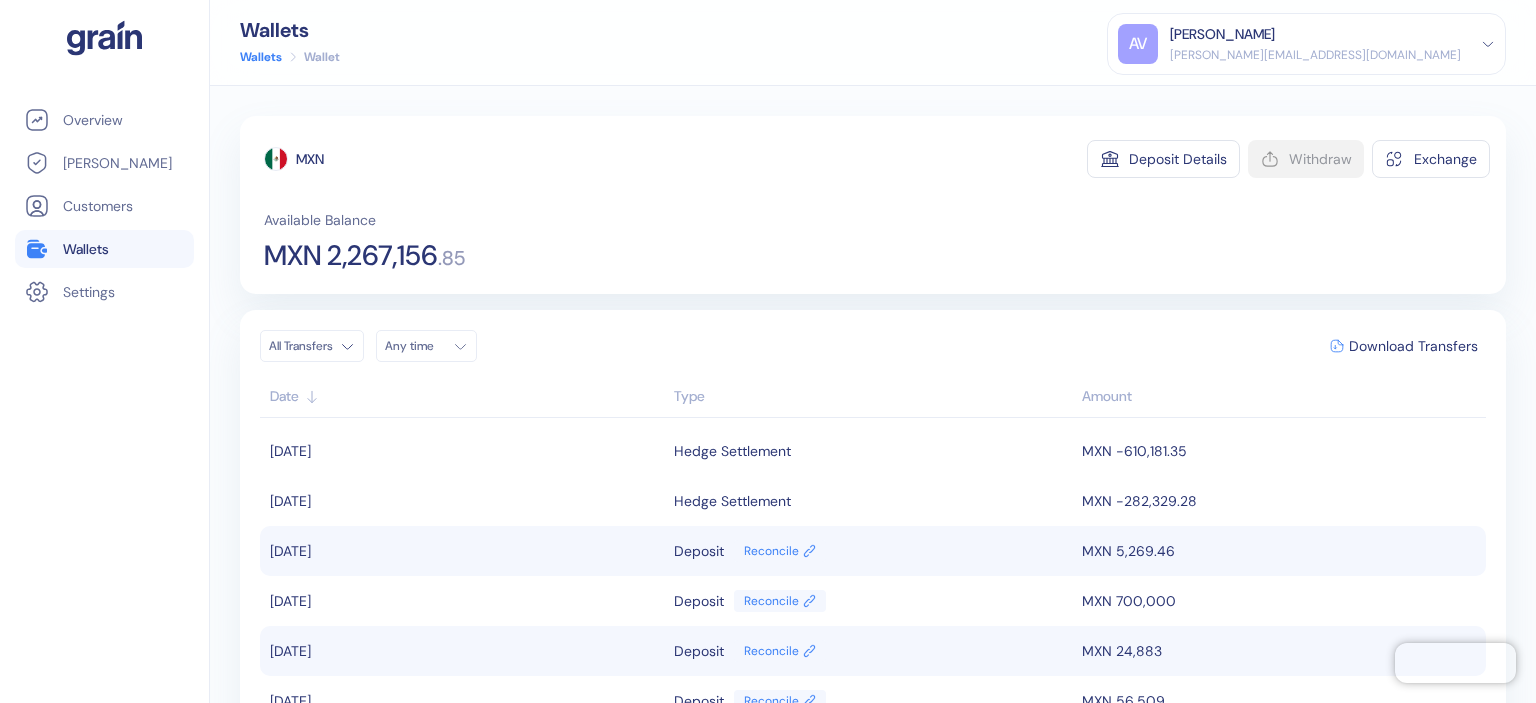 click on "MXN 5,269.46" at bounding box center [1281, 551] 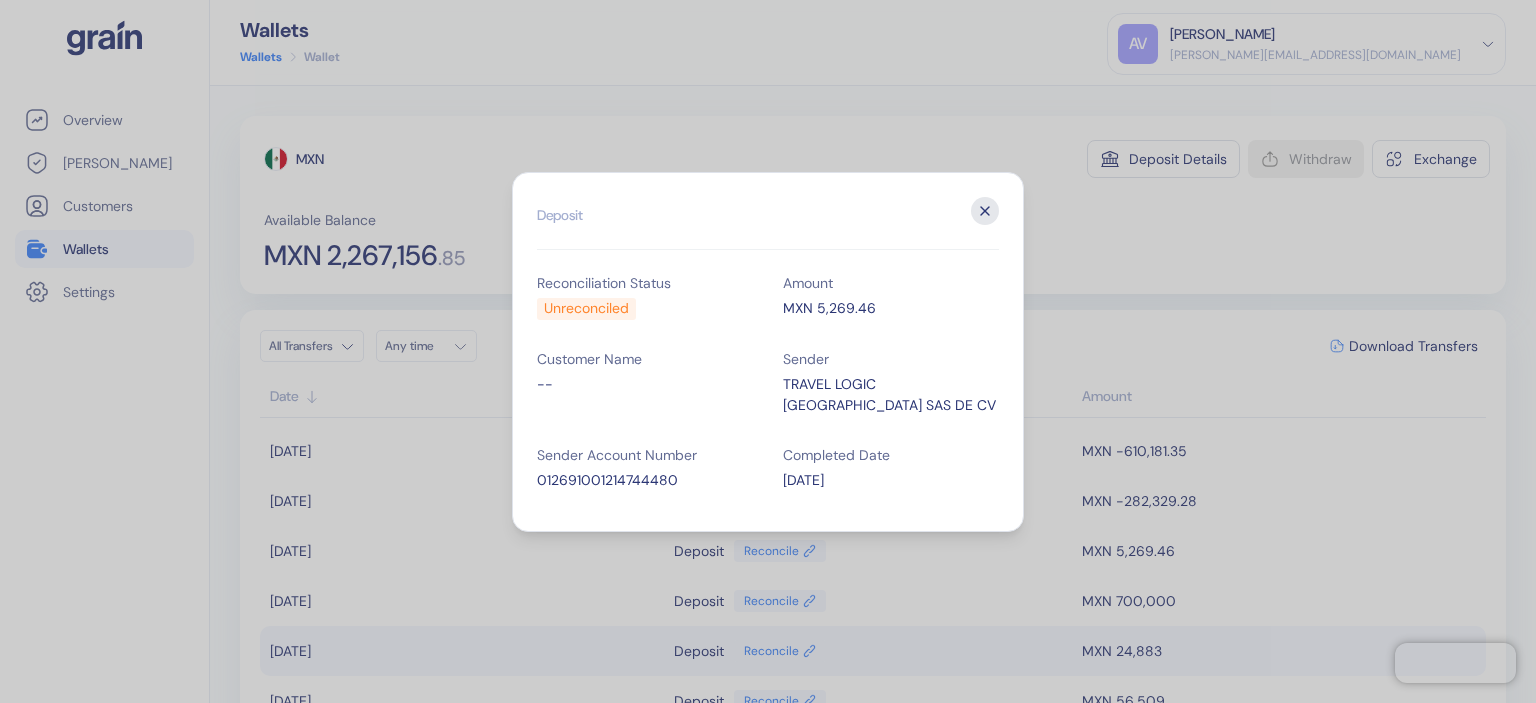 click 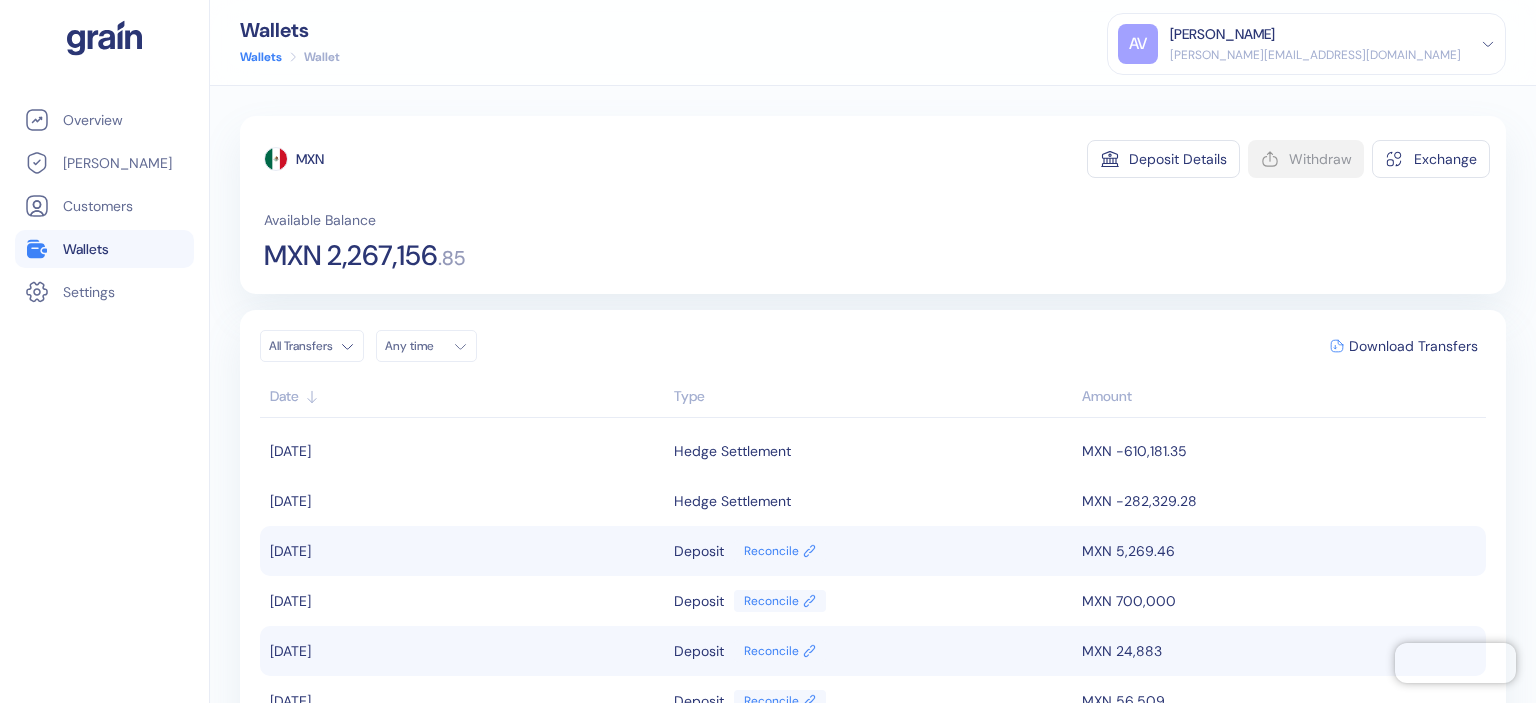 scroll, scrollTop: 400, scrollLeft: 0, axis: vertical 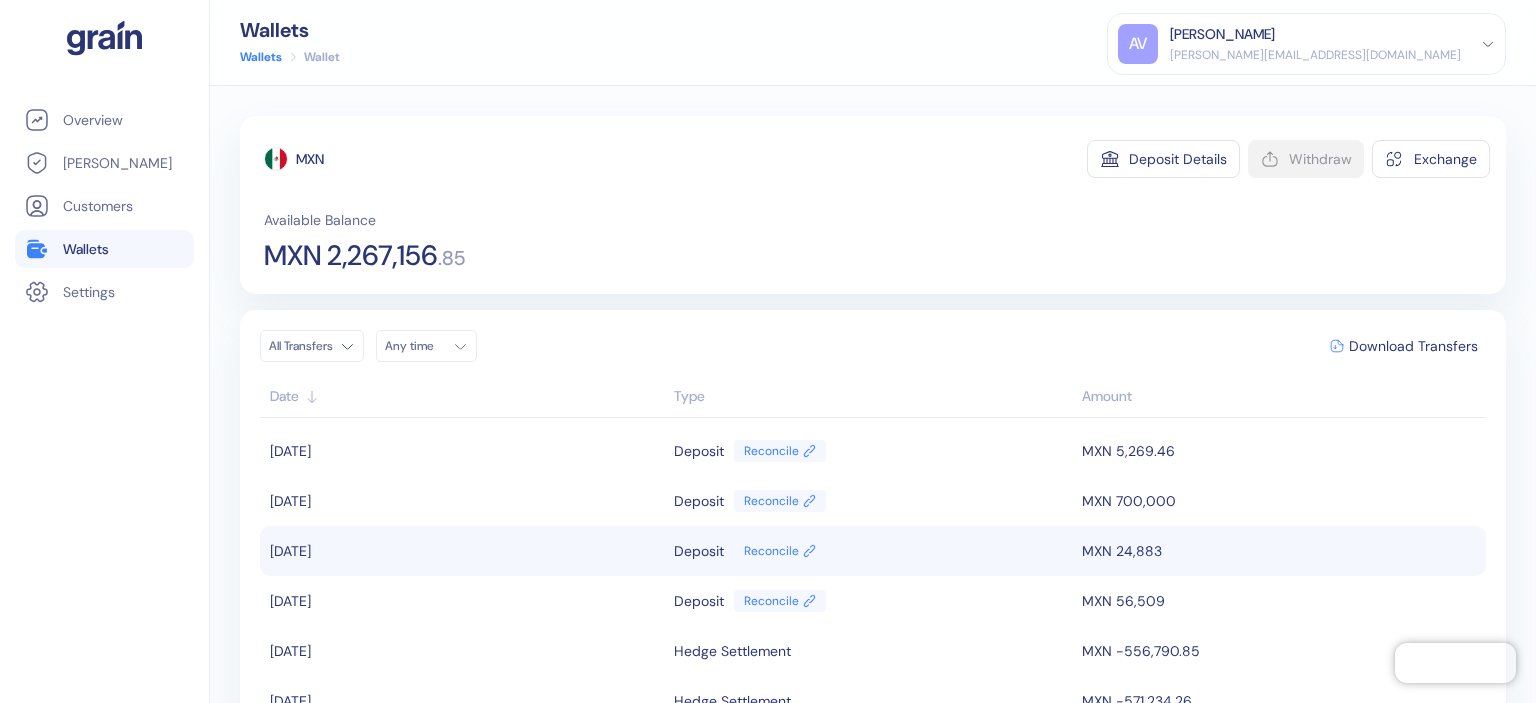 click on "MXN 24,883" at bounding box center [1281, 551] 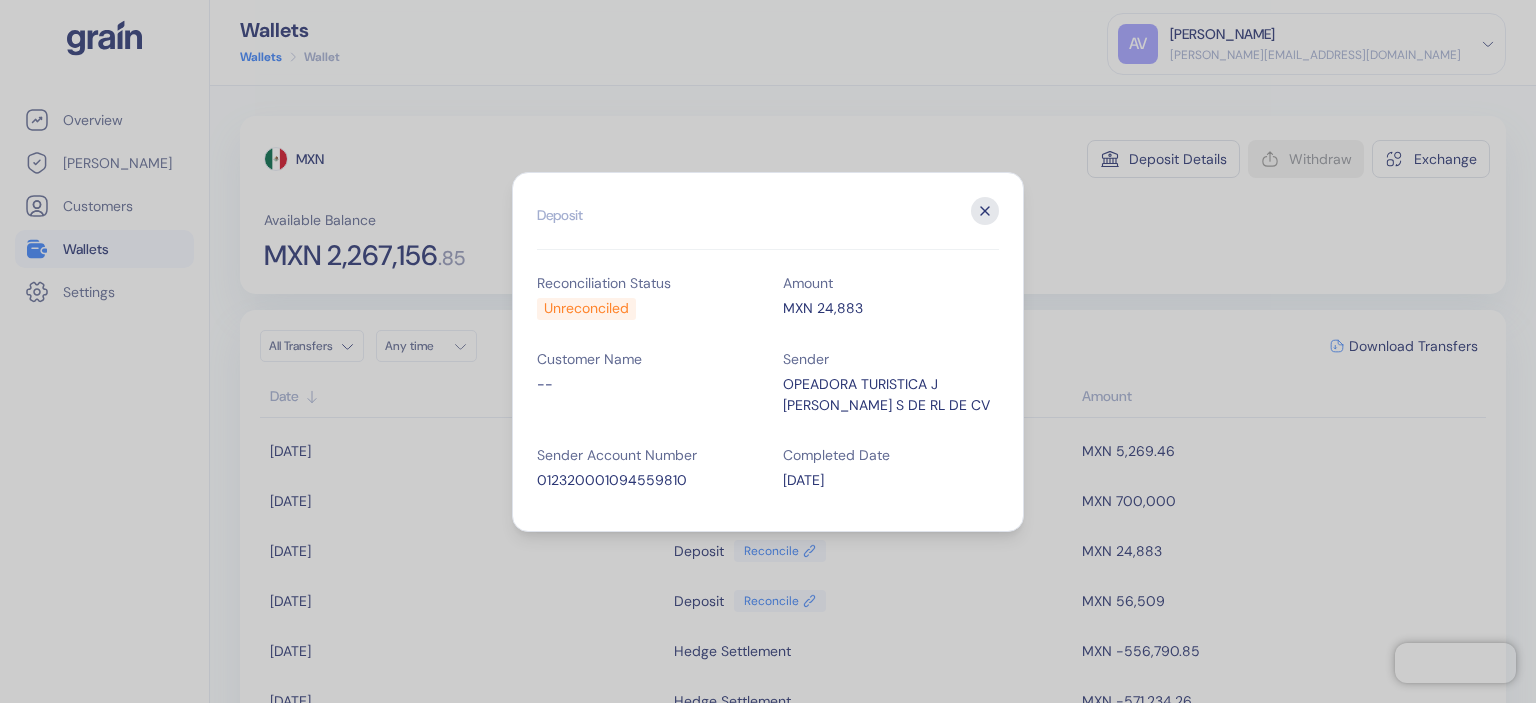 click 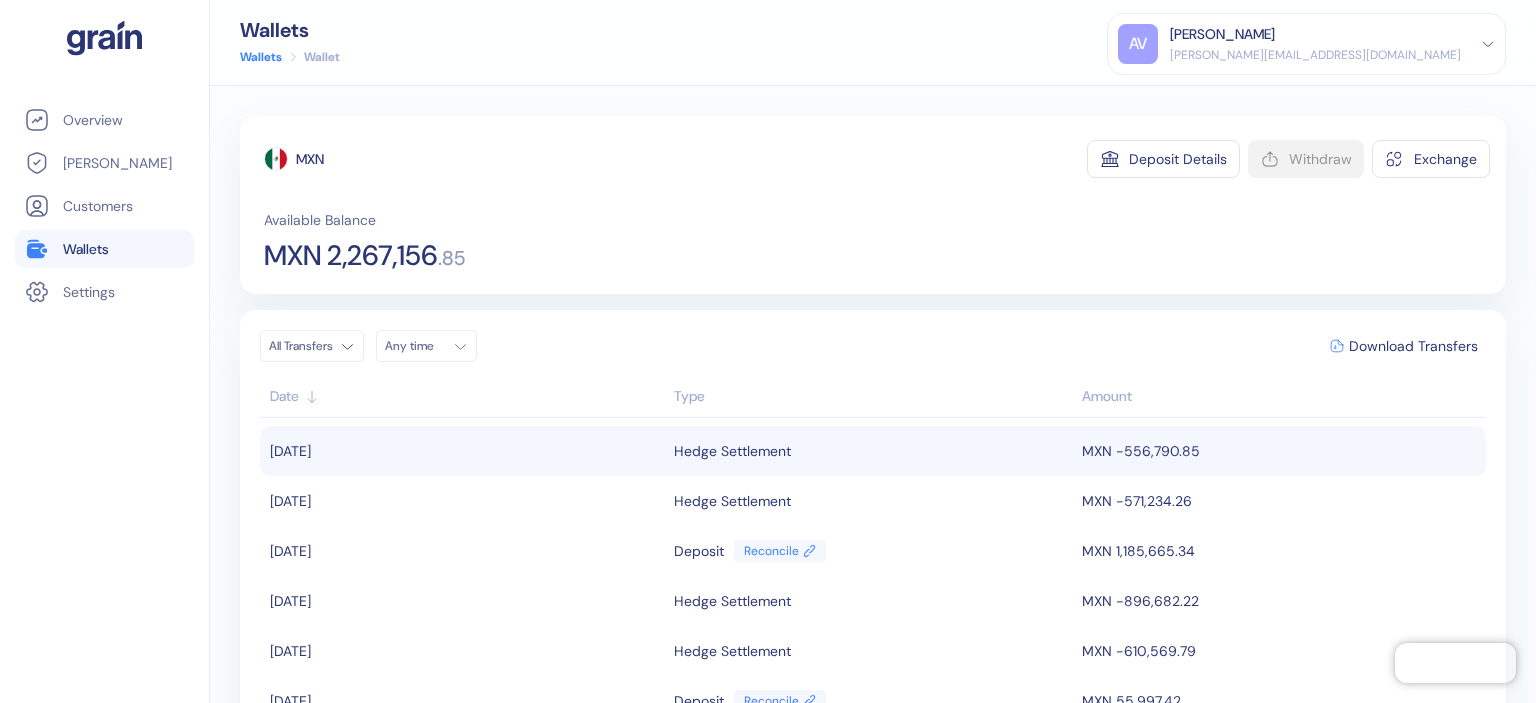 scroll, scrollTop: 700, scrollLeft: 0, axis: vertical 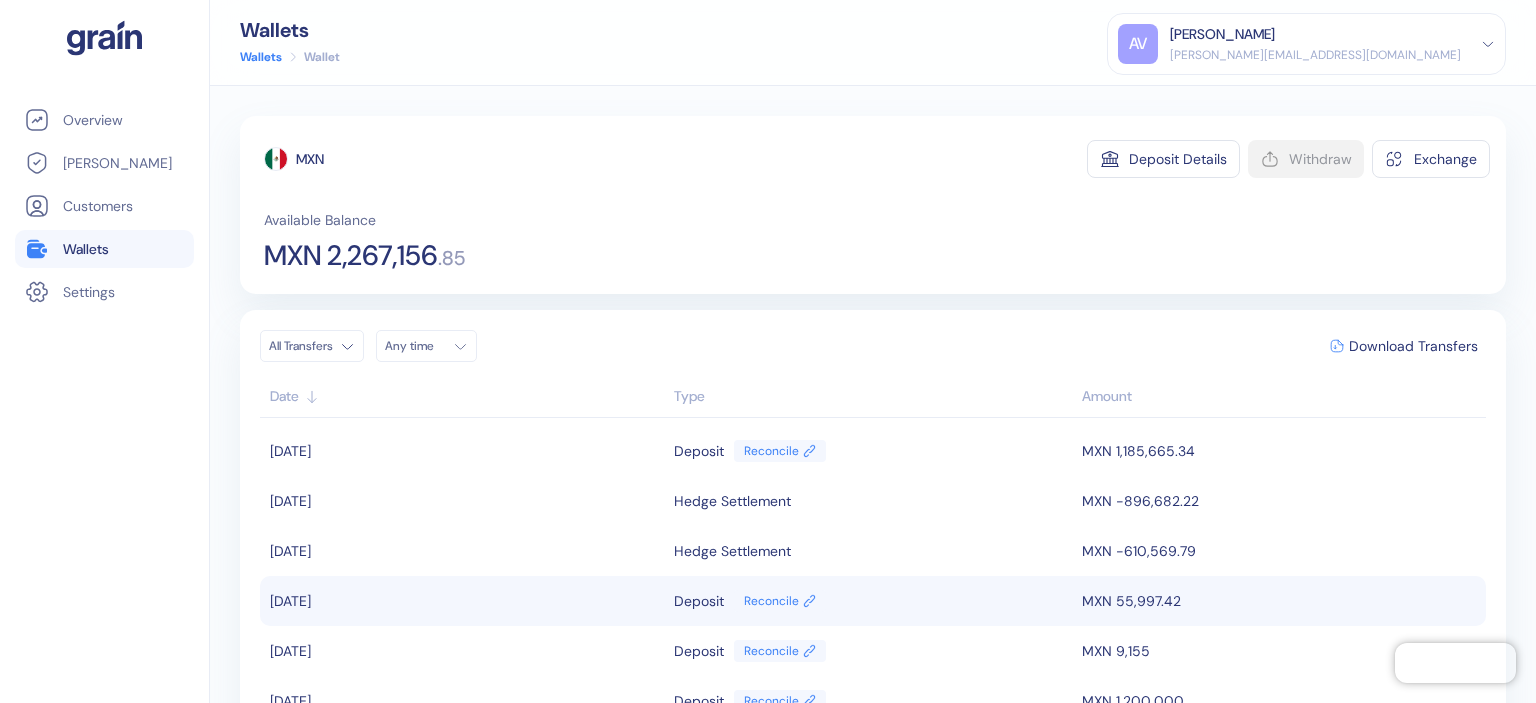 click on "MXN 55,997.42" at bounding box center [1281, 601] 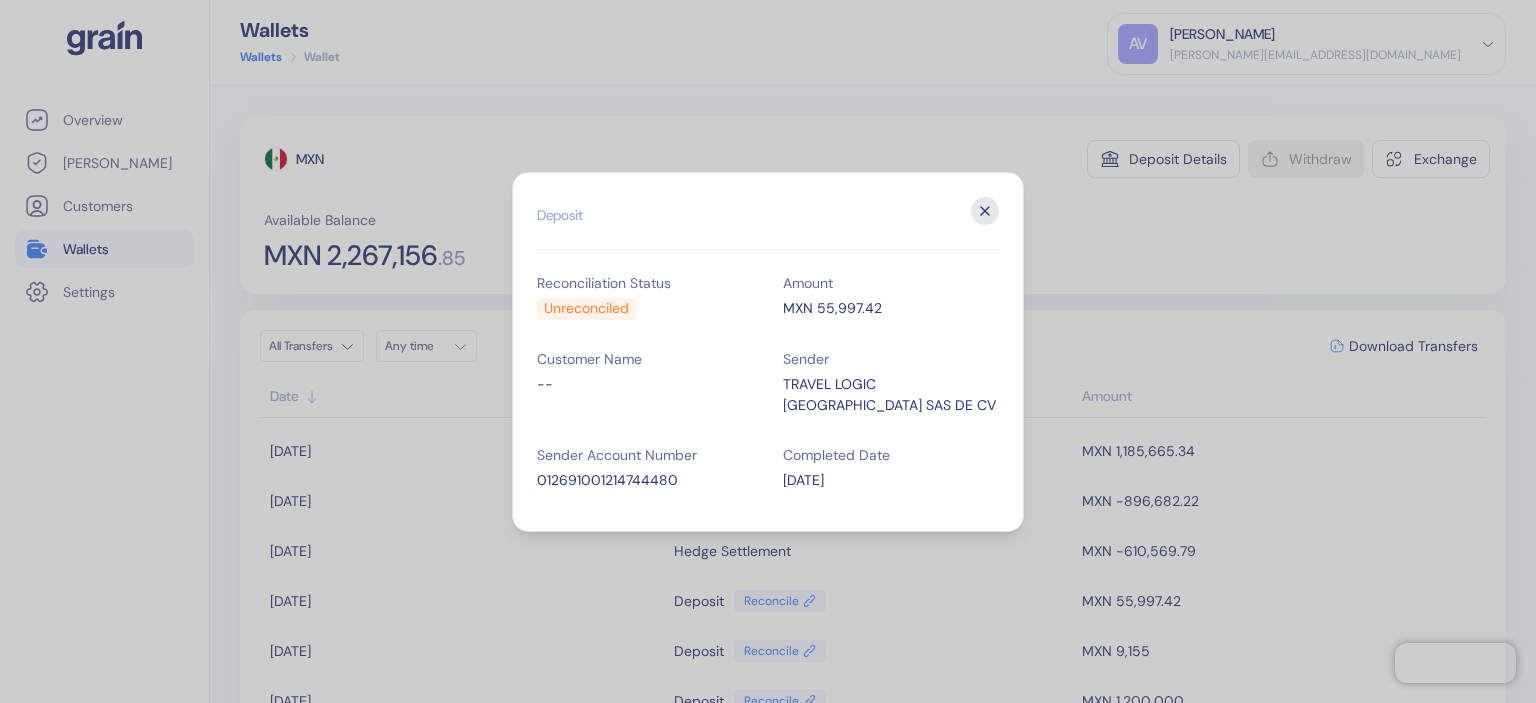 click 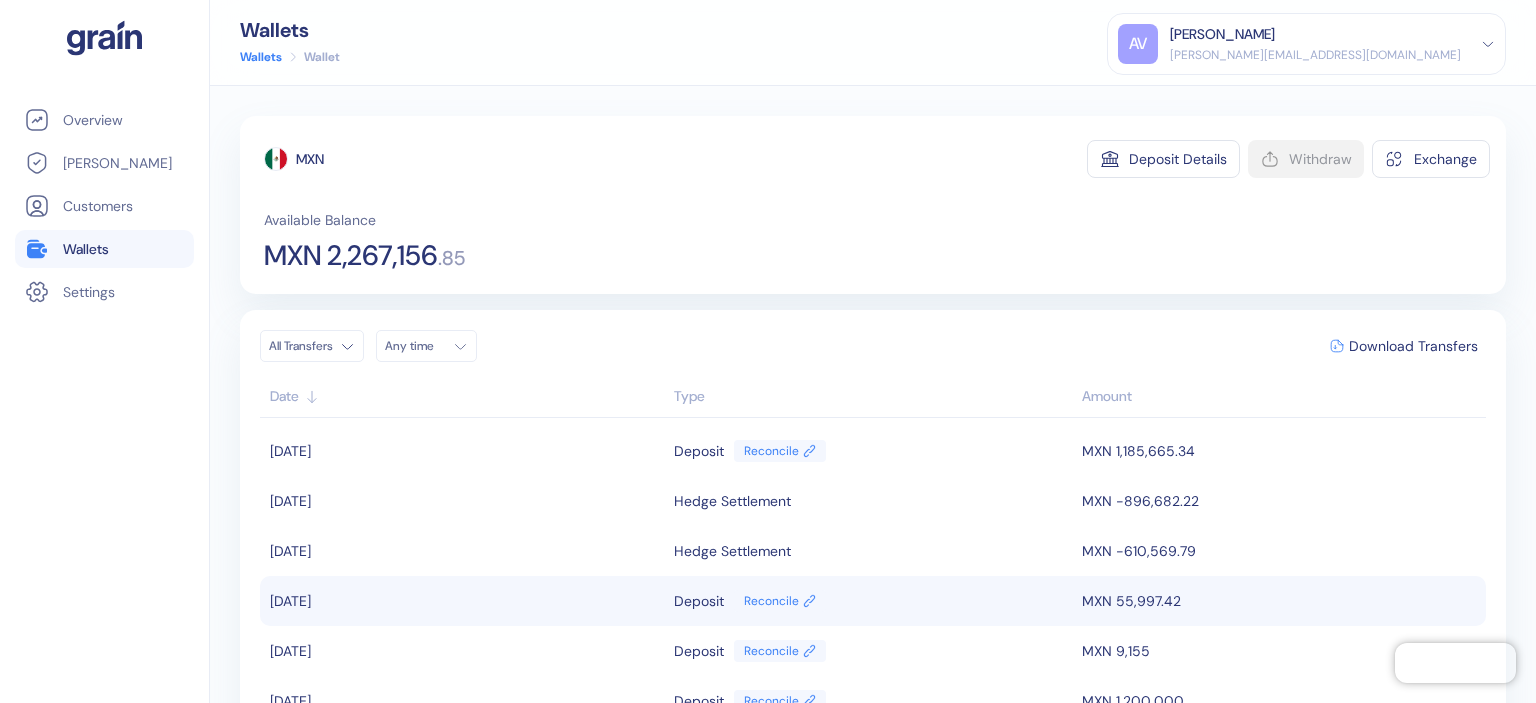 scroll, scrollTop: 702, scrollLeft: 0, axis: vertical 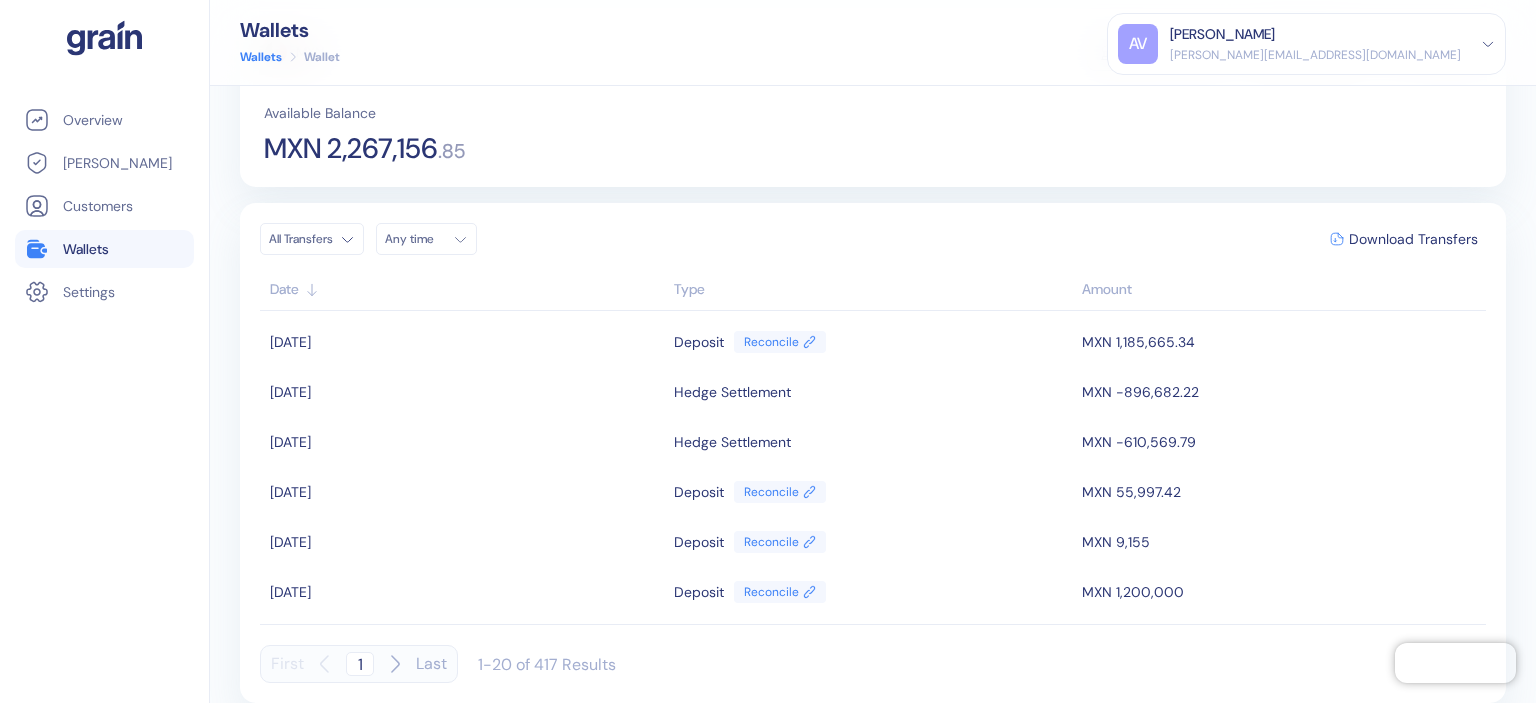 click 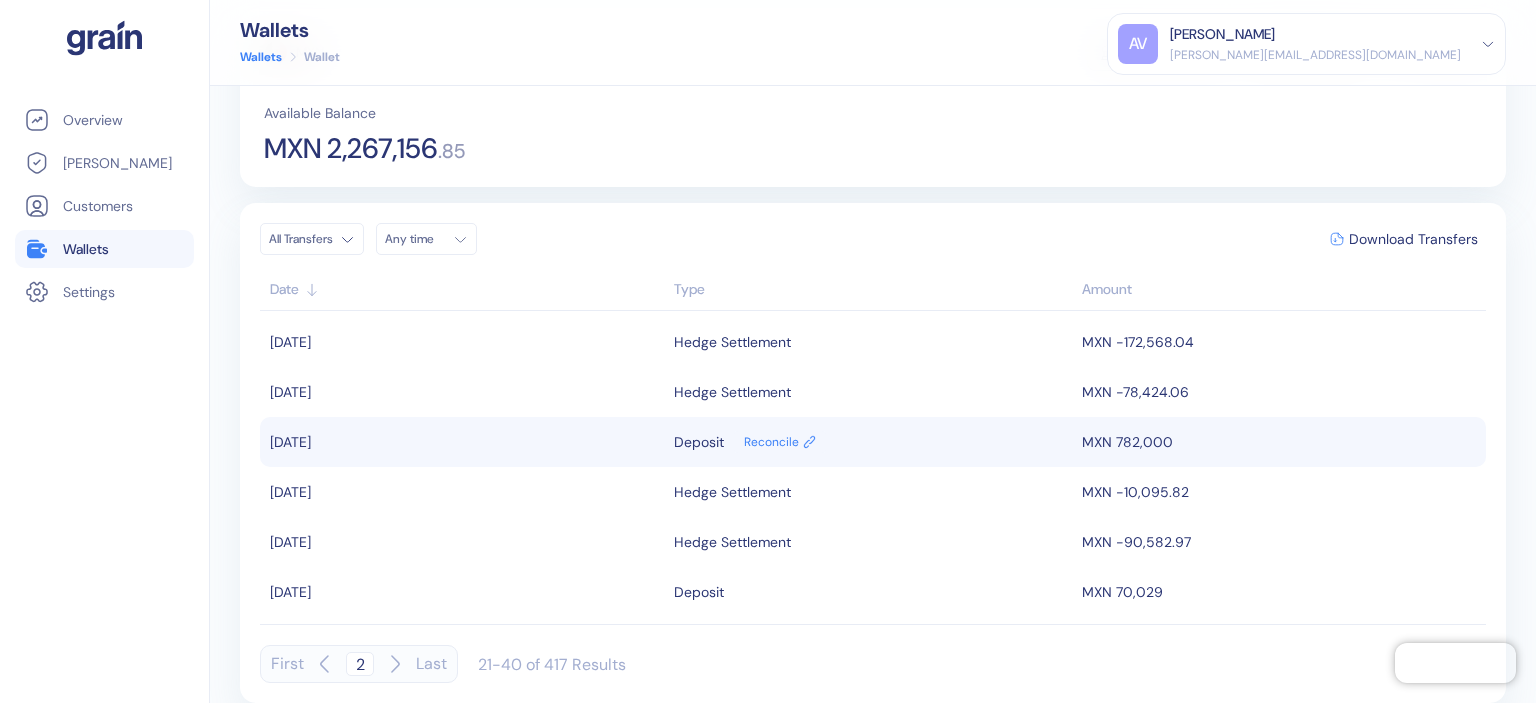 click on "MXN 782,000" at bounding box center (1281, 442) 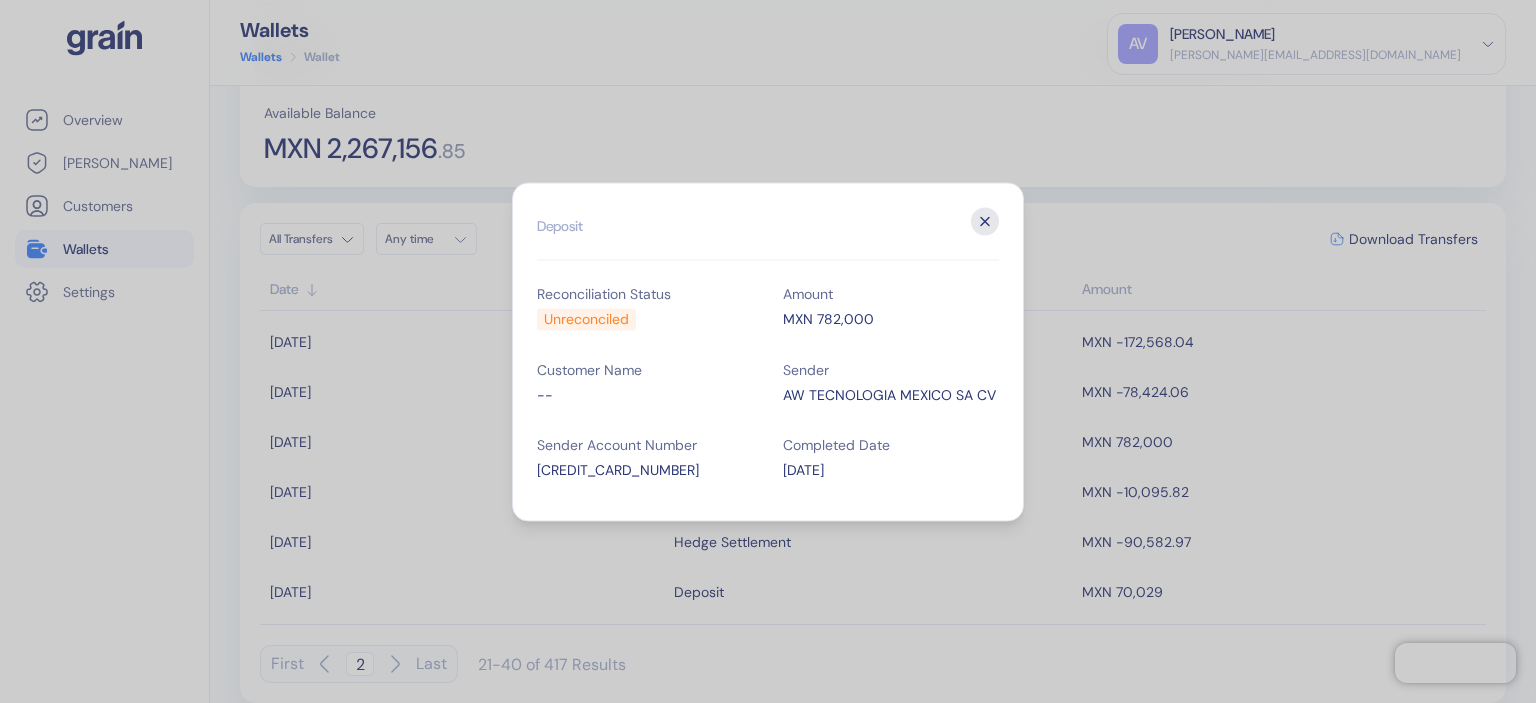 click 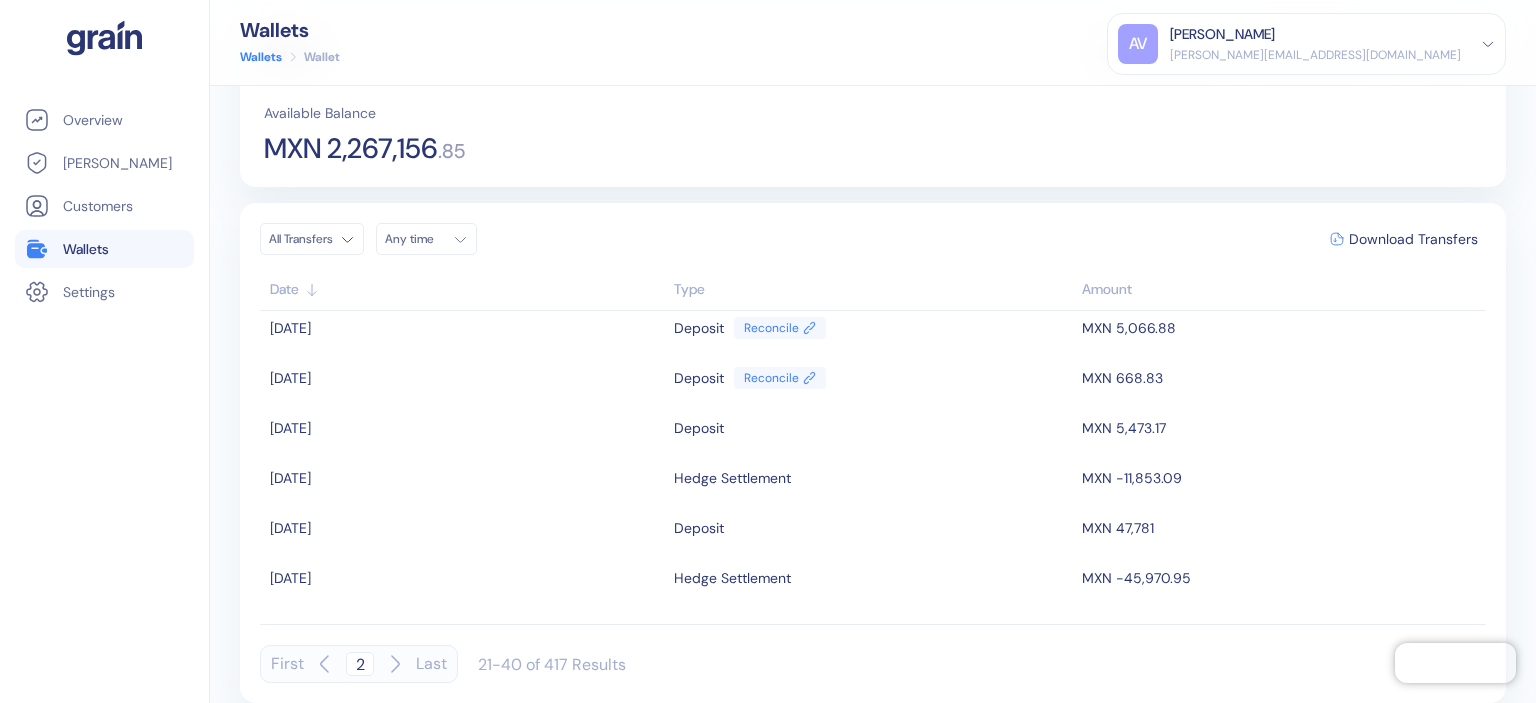 scroll, scrollTop: 0, scrollLeft: 0, axis: both 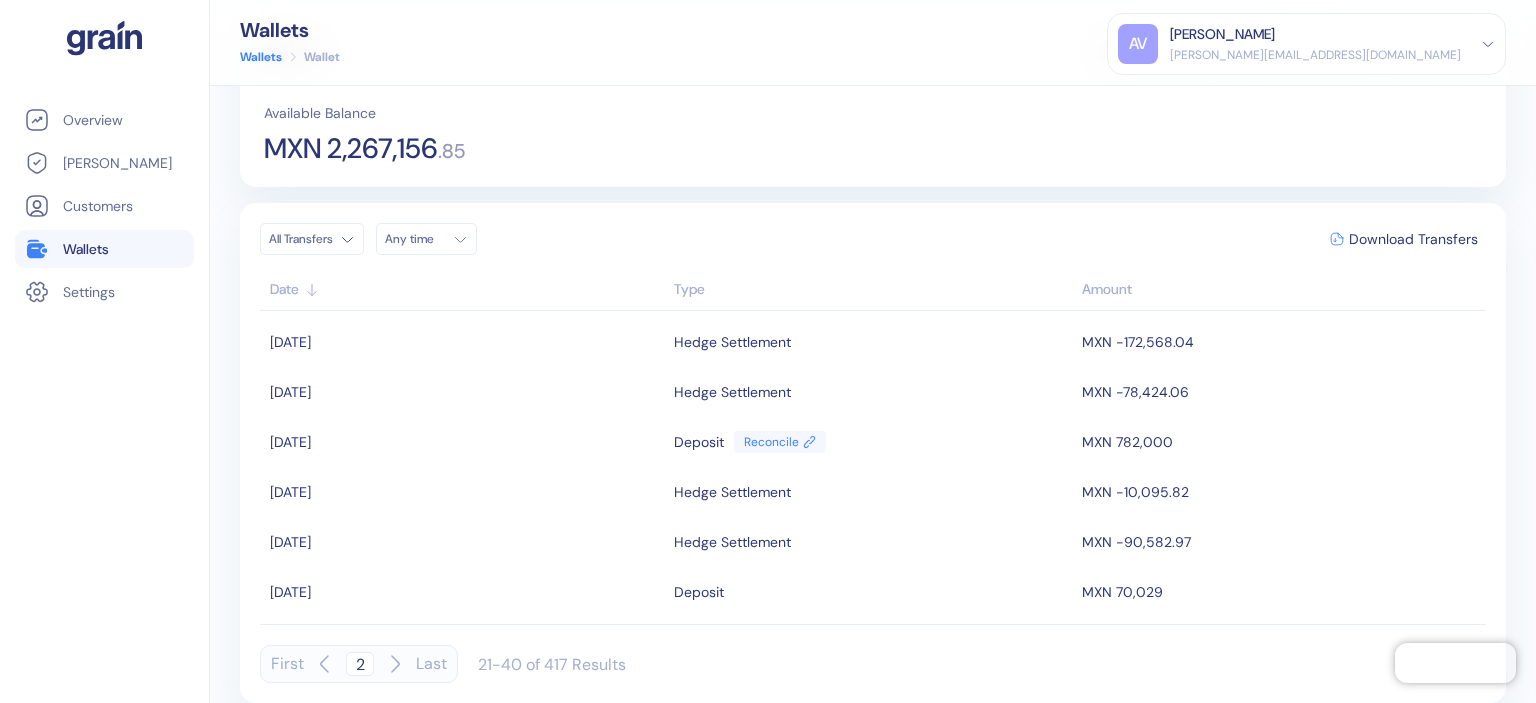 click 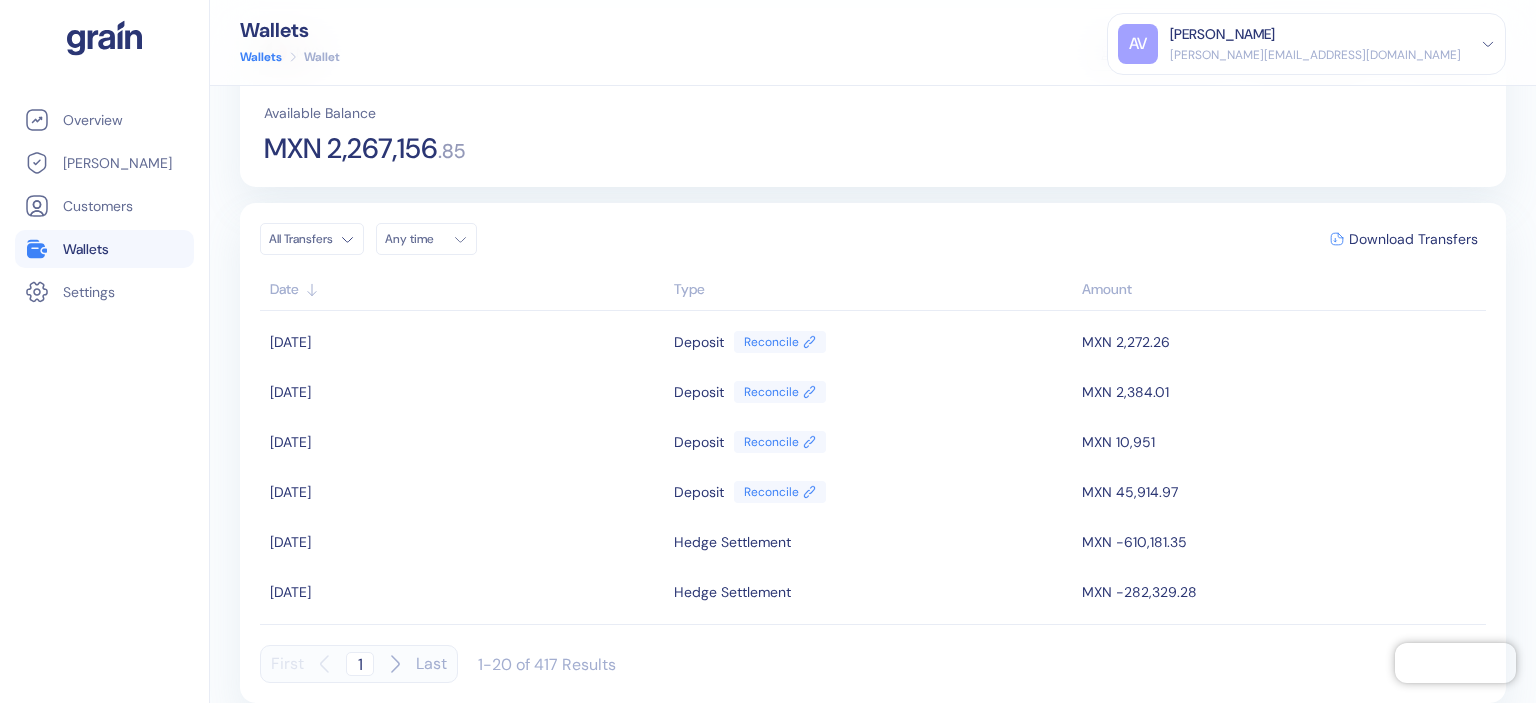 scroll, scrollTop: 0, scrollLeft: 0, axis: both 